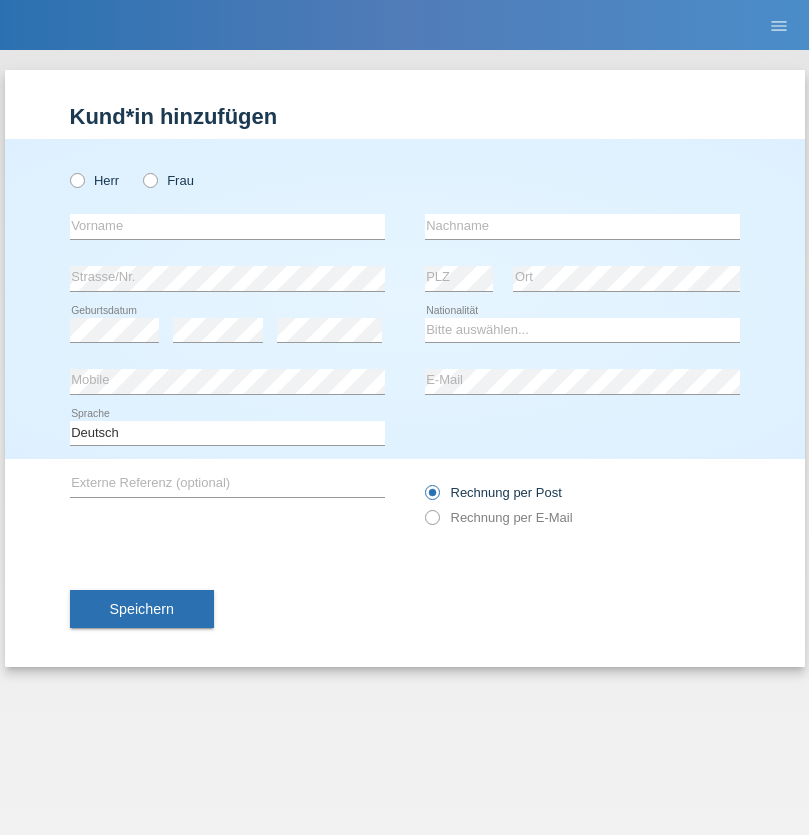 scroll, scrollTop: 0, scrollLeft: 0, axis: both 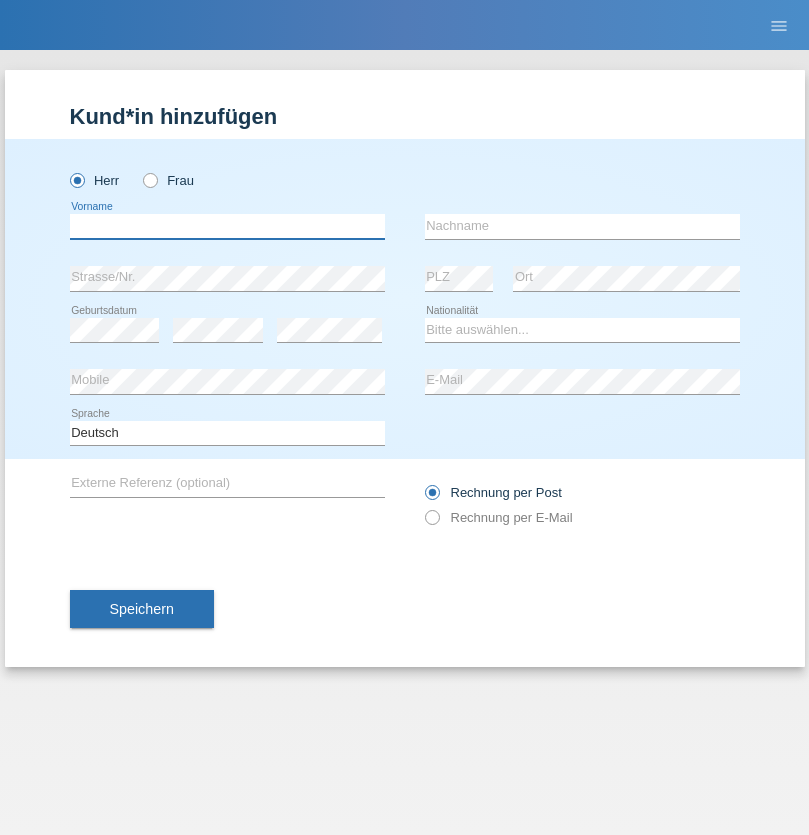click at bounding box center [227, 226] 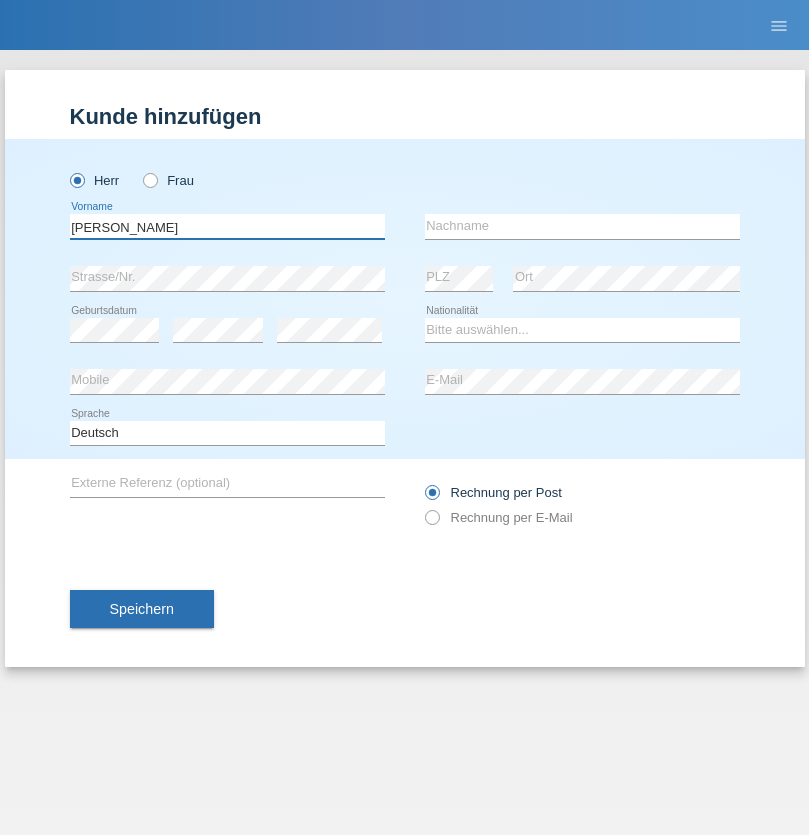 type on "Paolo" 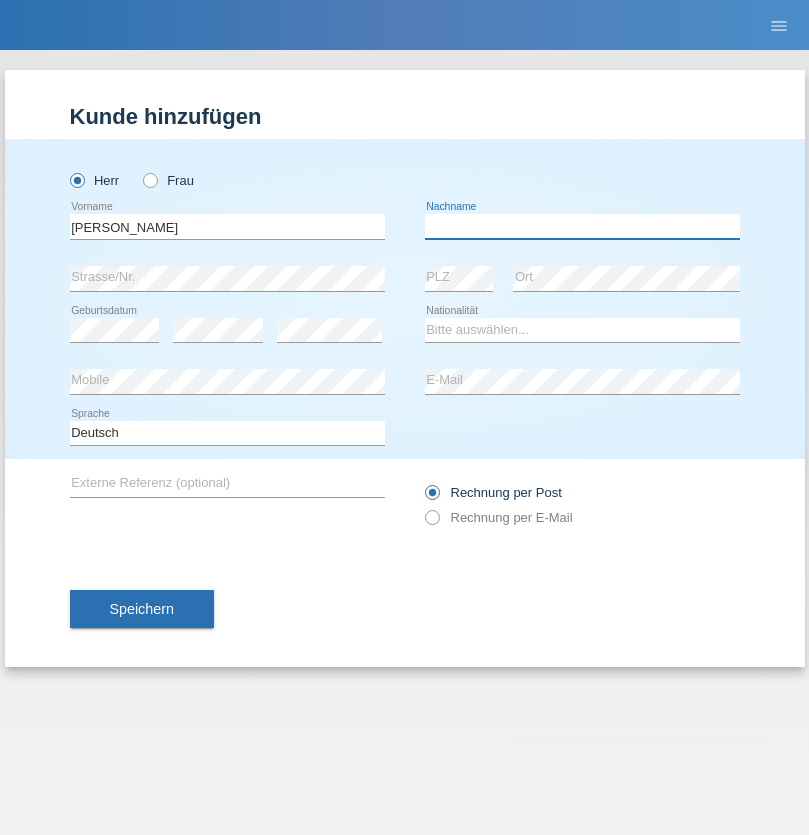click at bounding box center [582, 226] 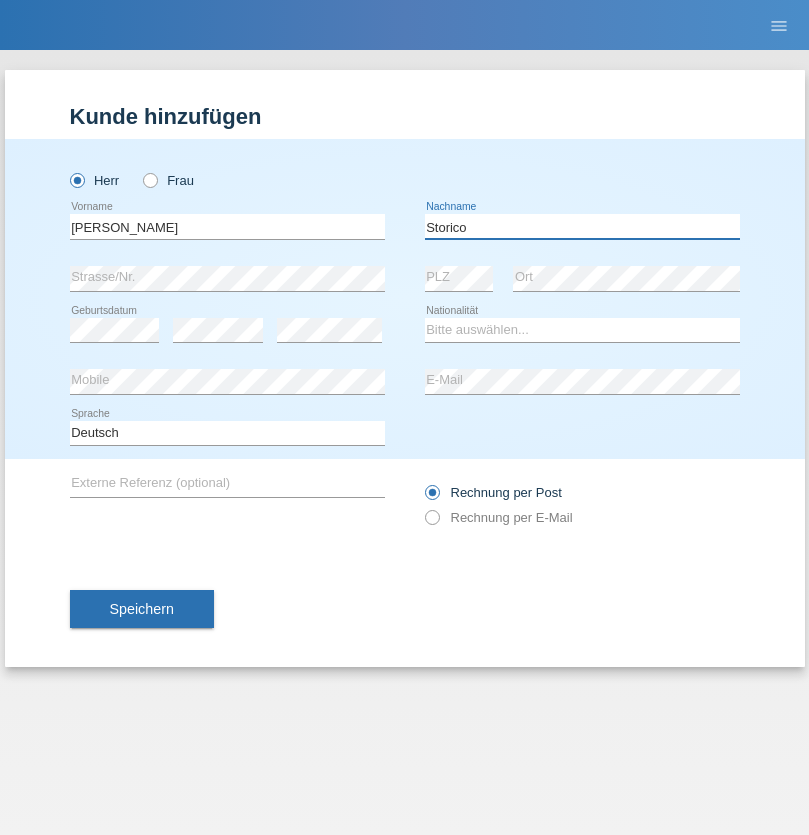 type on "Storico" 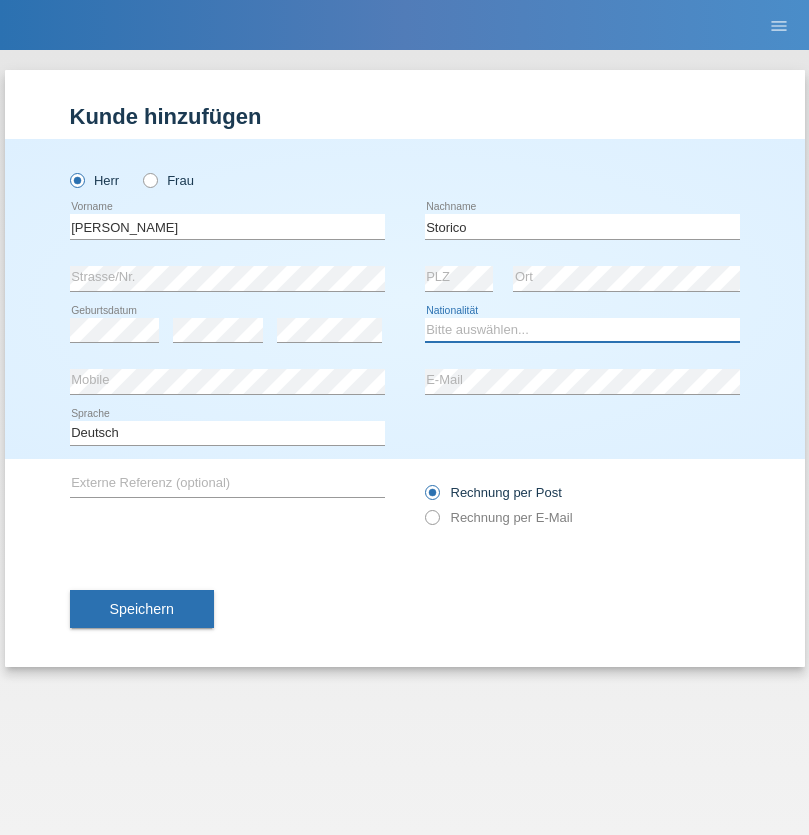 select on "IT" 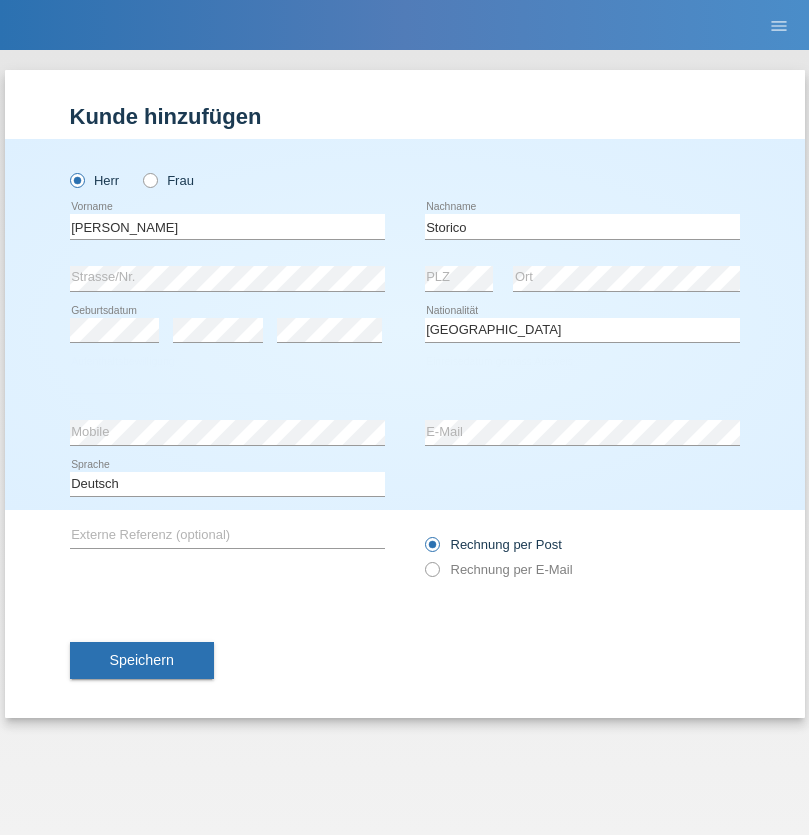 select on "C" 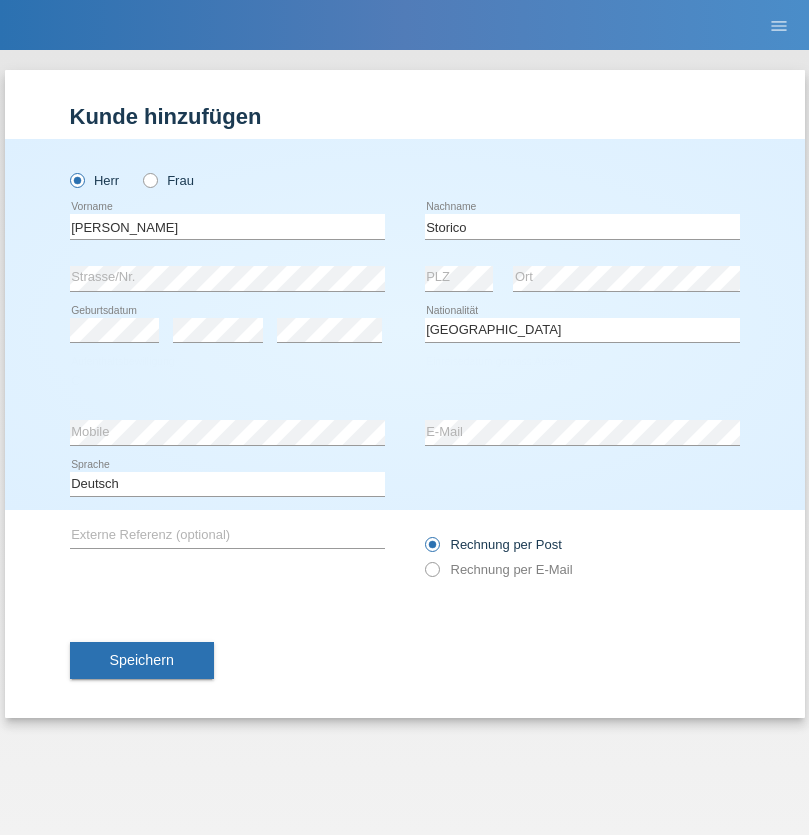 select on "19" 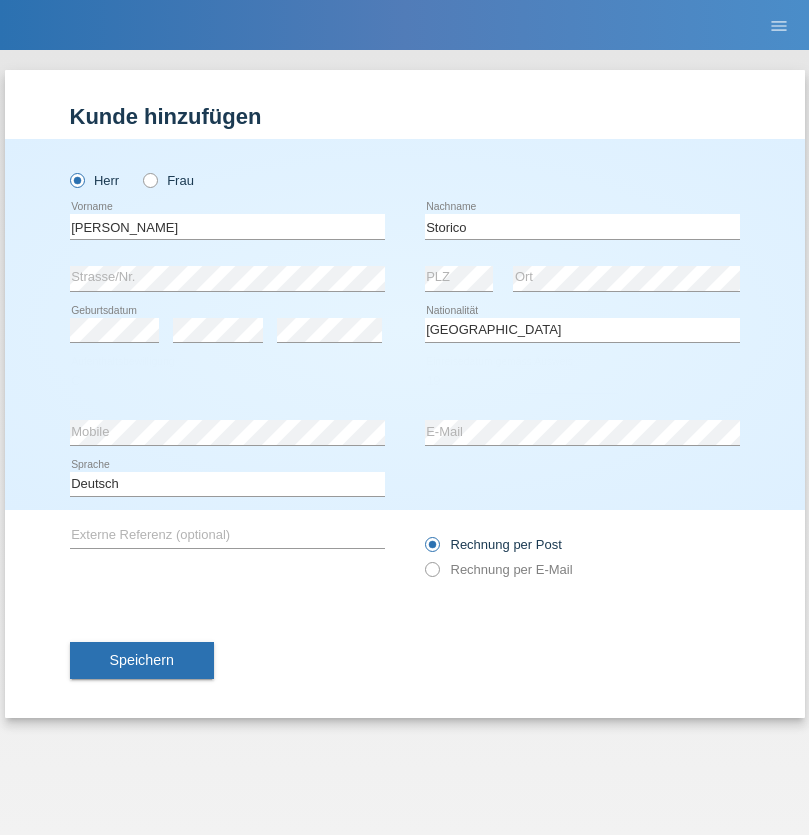select on "07" 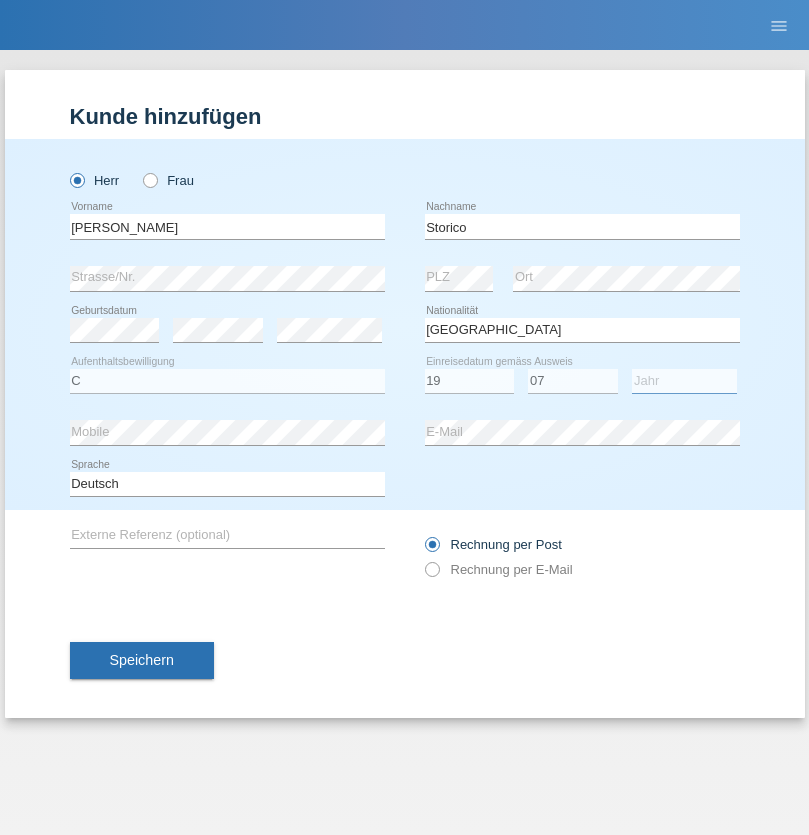 select on "2021" 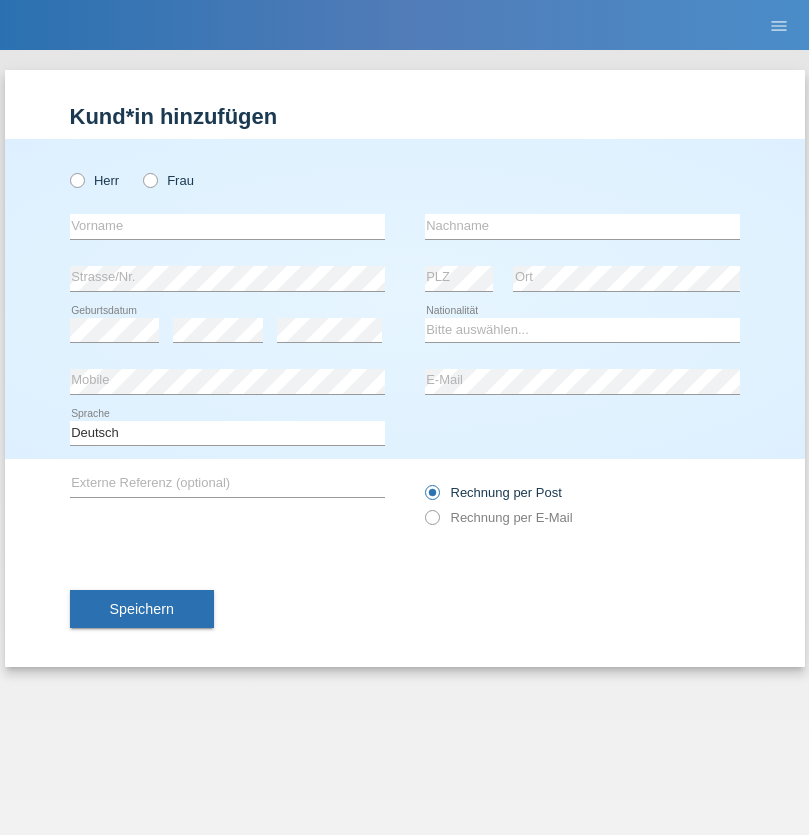scroll, scrollTop: 0, scrollLeft: 0, axis: both 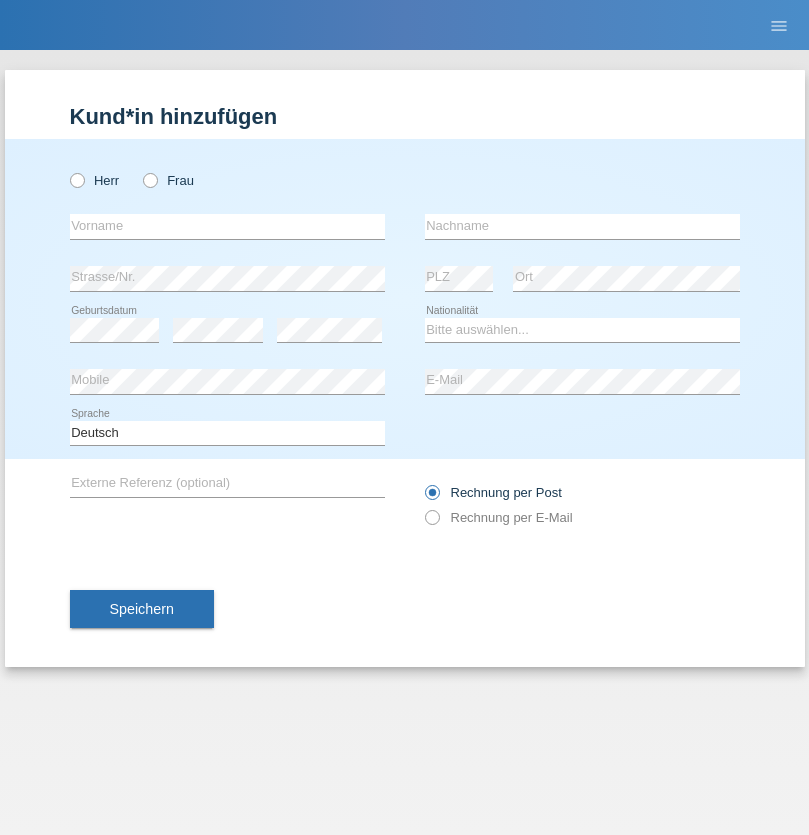 radio on "true" 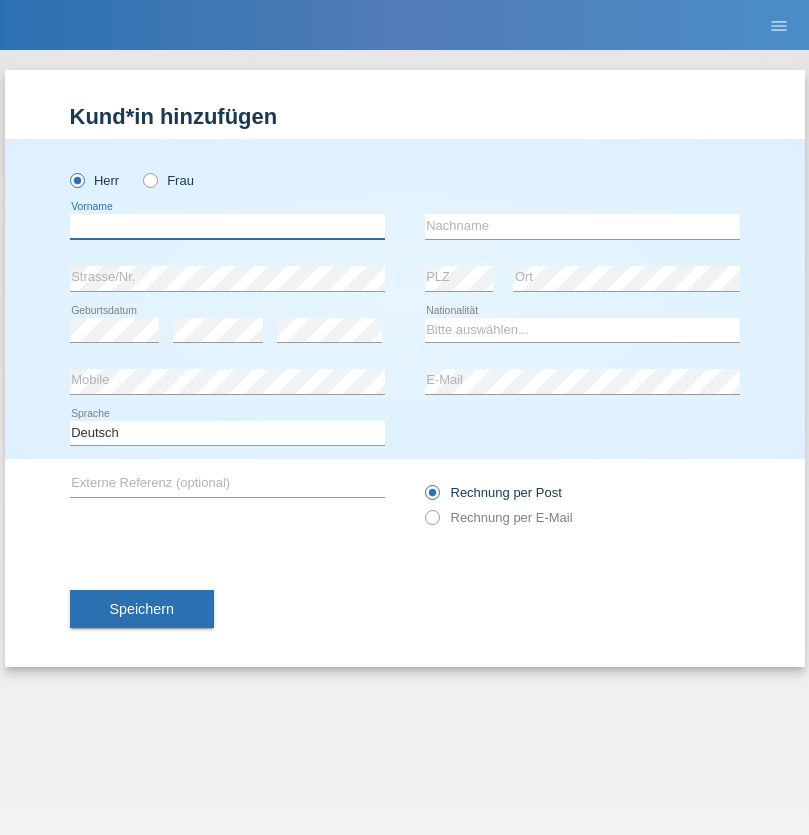 click at bounding box center [227, 226] 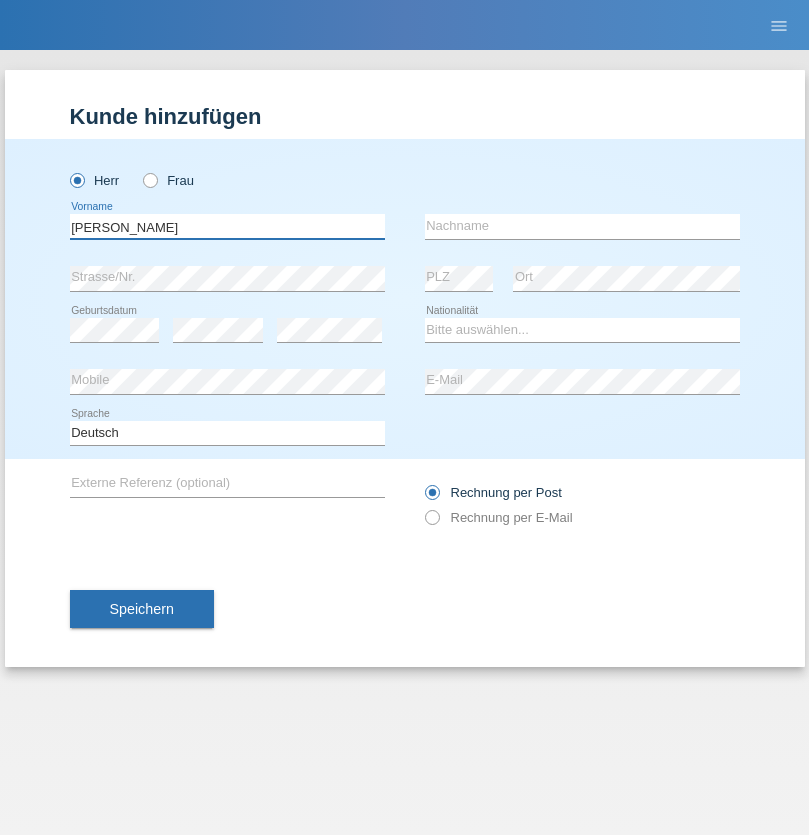 type on "Paolo" 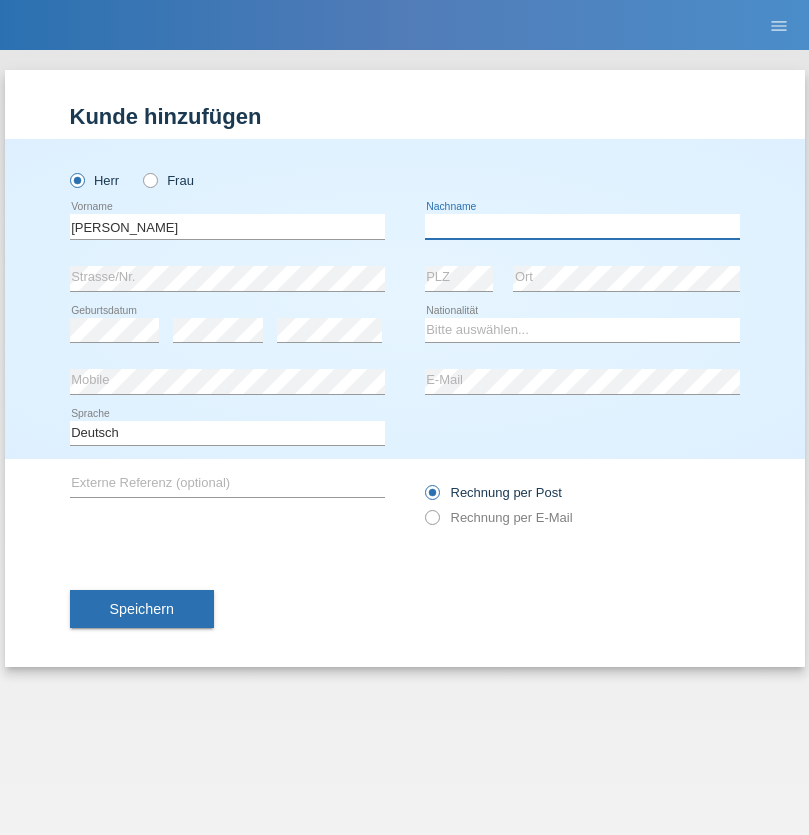 click at bounding box center (582, 226) 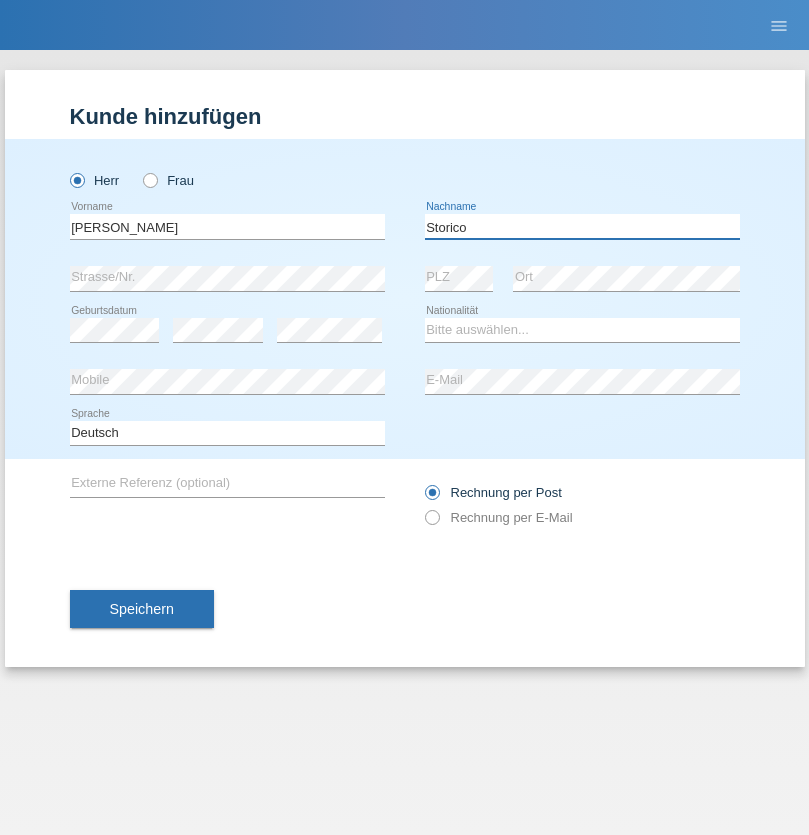 type on "Storico" 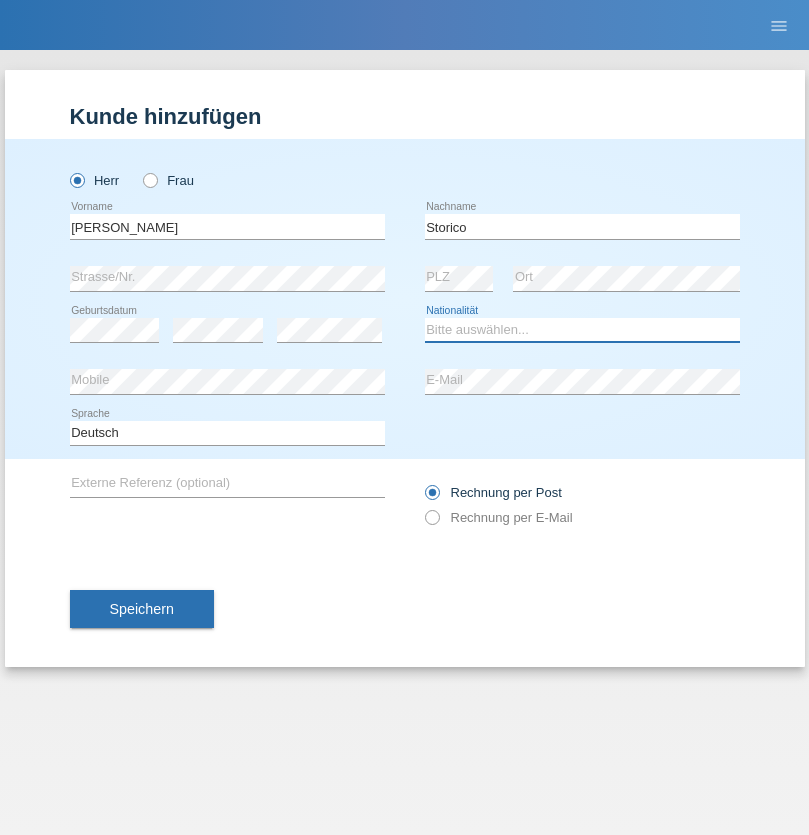 select on "IT" 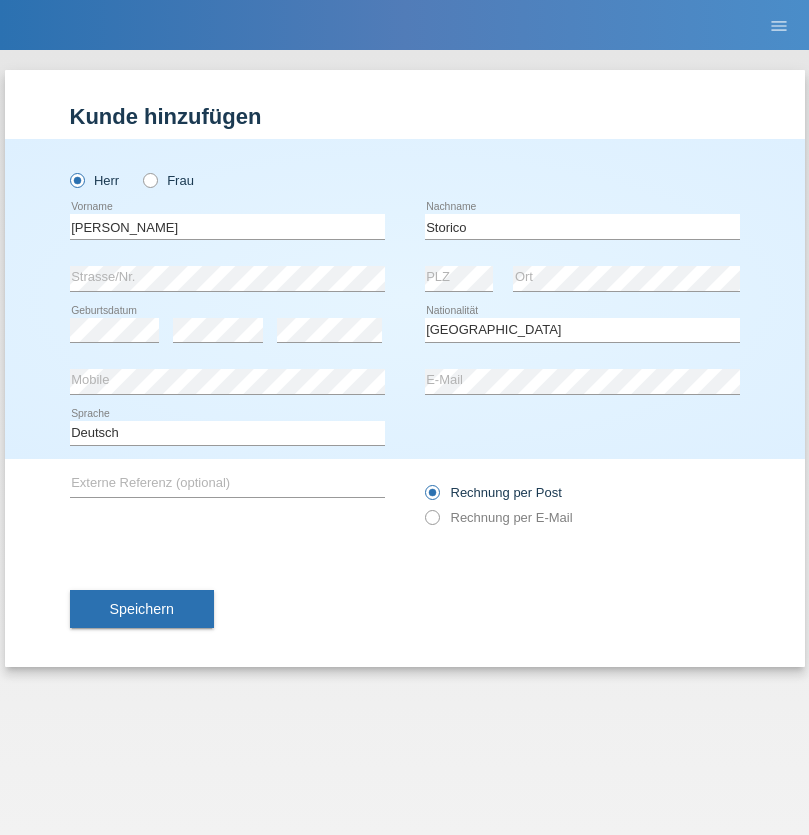 select on "C" 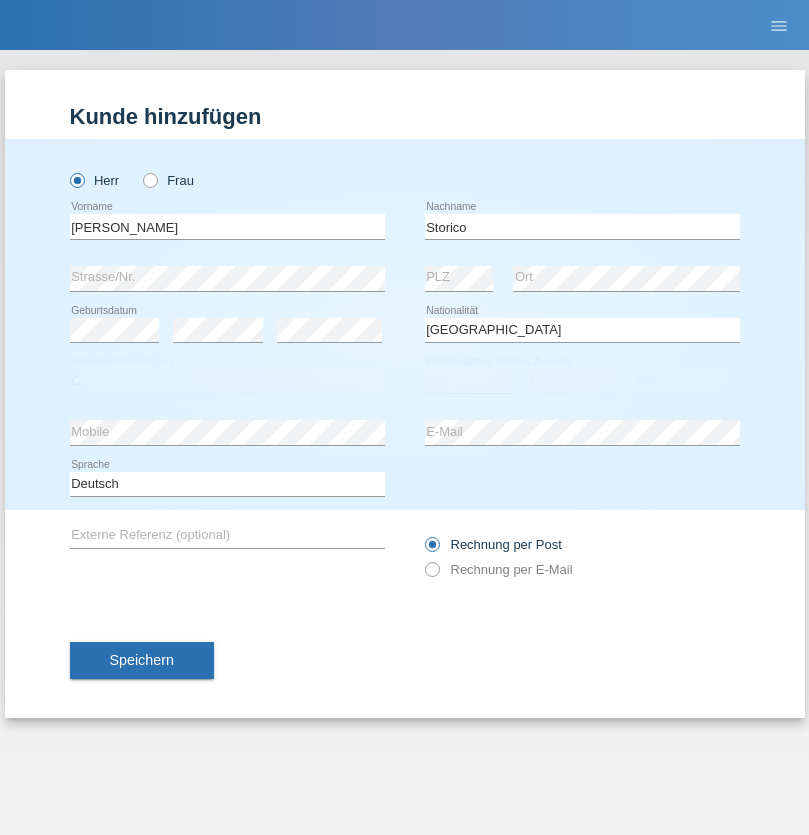 select on "19" 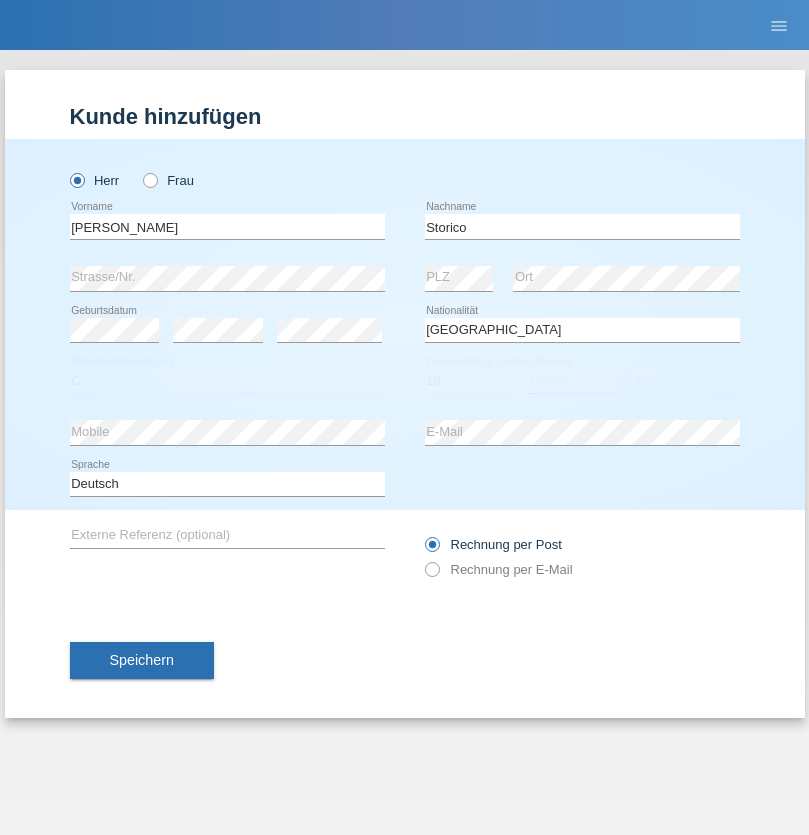 select on "07" 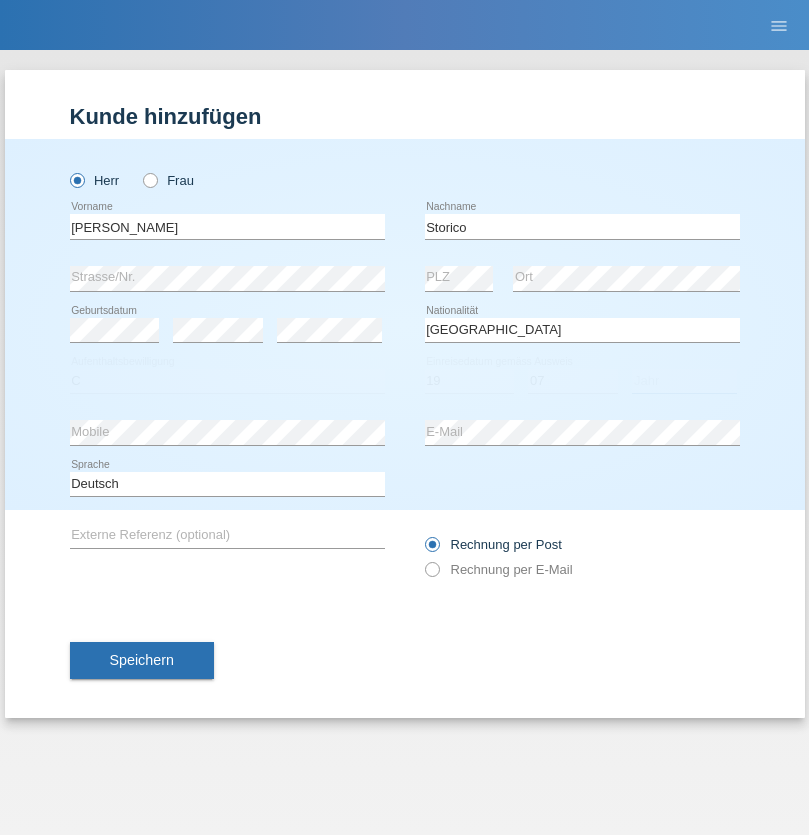 select on "2021" 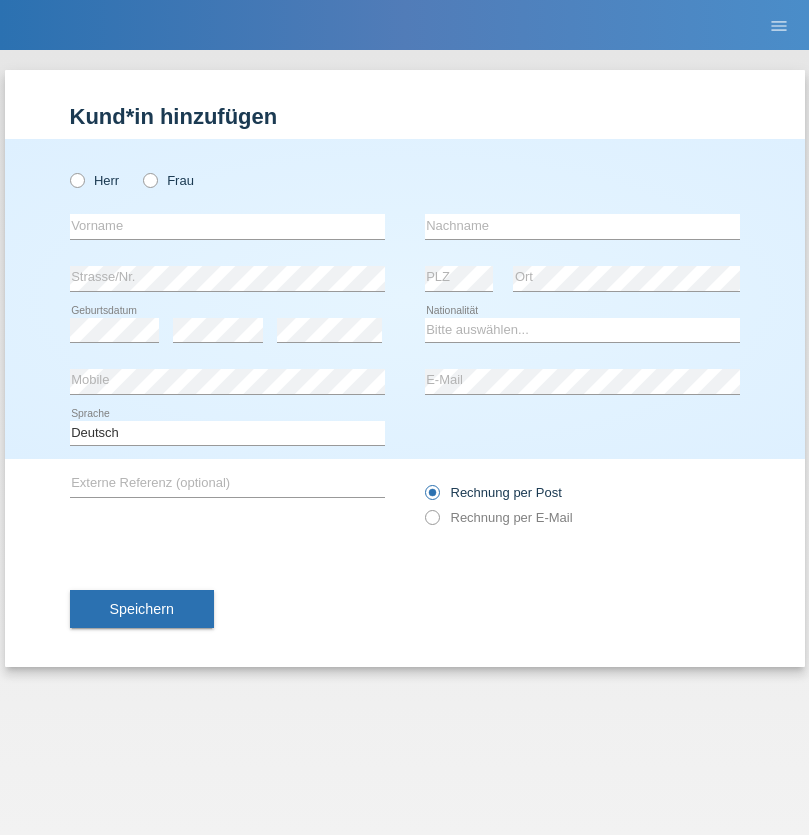 scroll, scrollTop: 0, scrollLeft: 0, axis: both 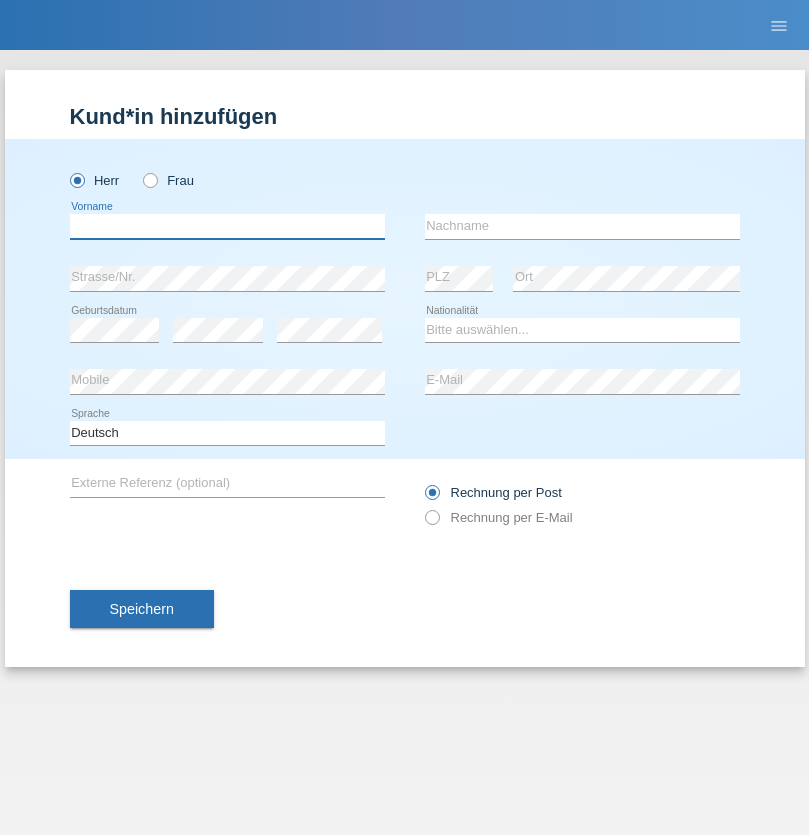 click at bounding box center (227, 226) 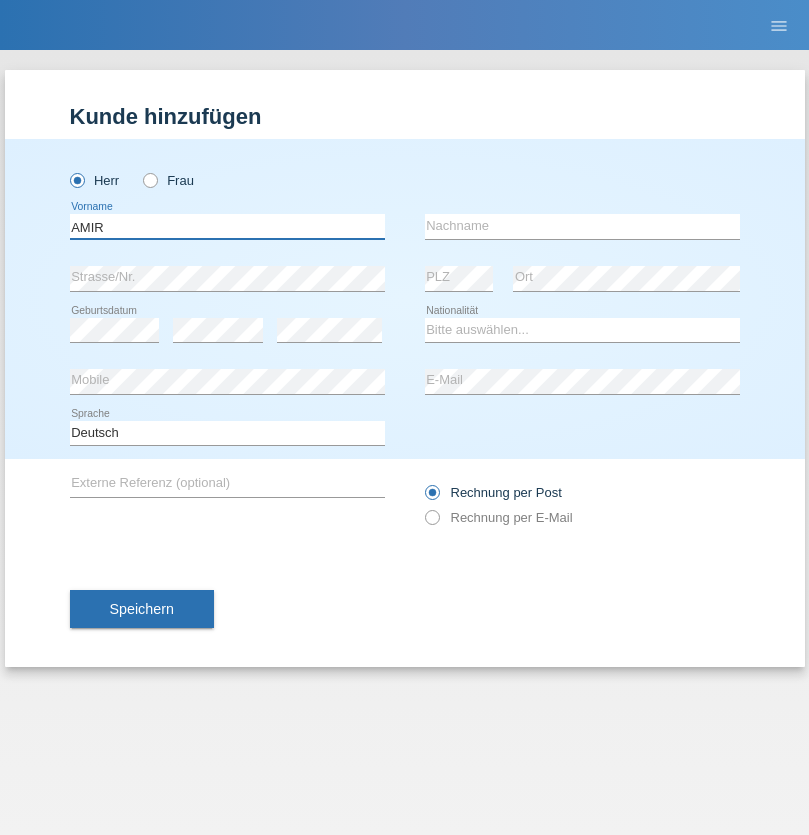 type on "AMIR" 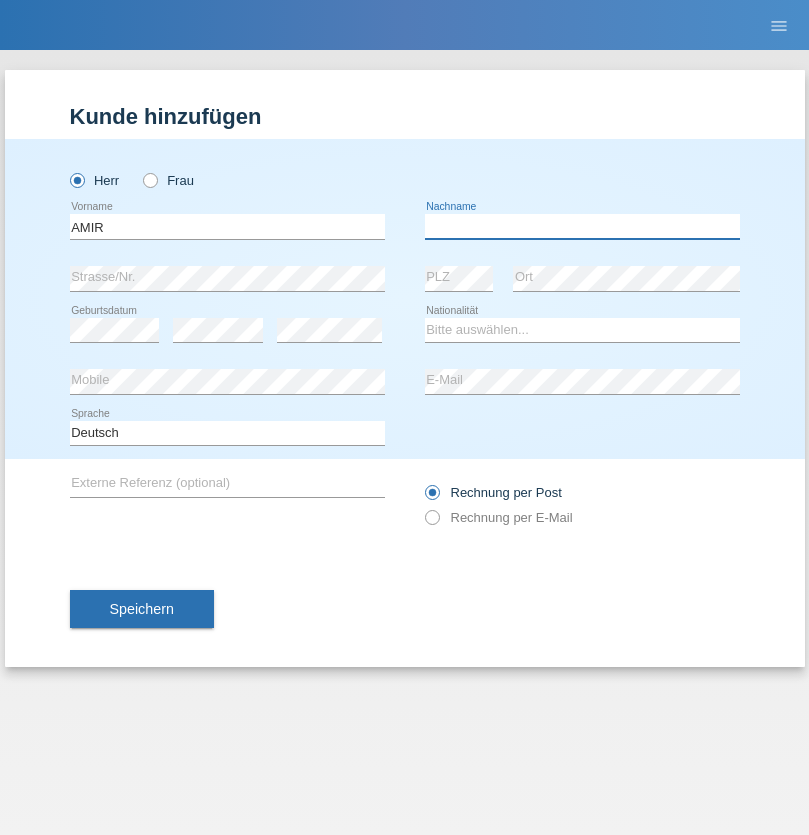 click at bounding box center (582, 226) 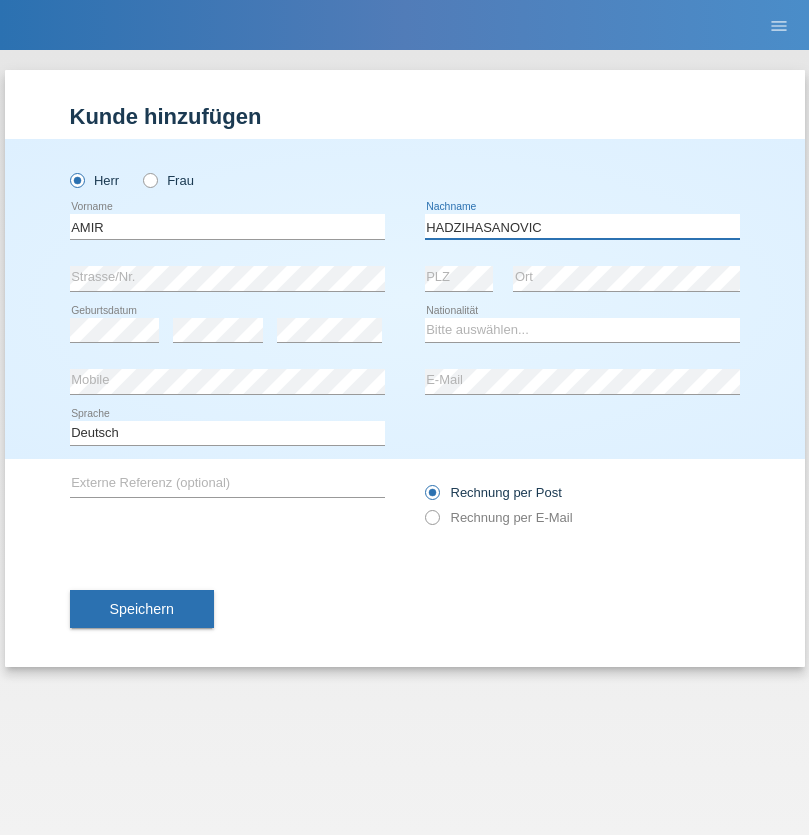 type on "HADZIHASANOVIC" 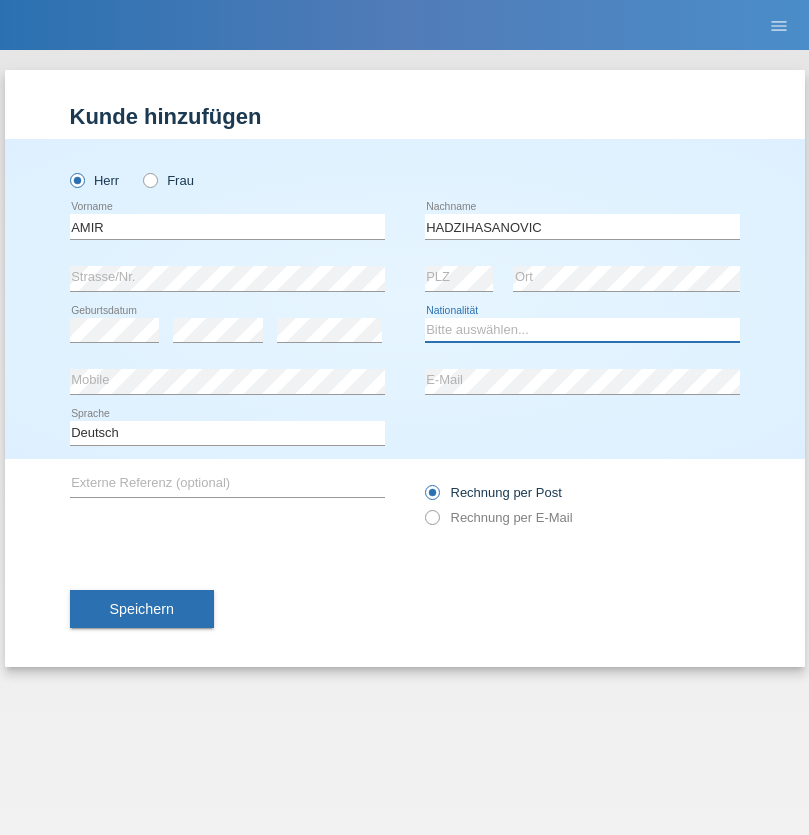 select on "BA" 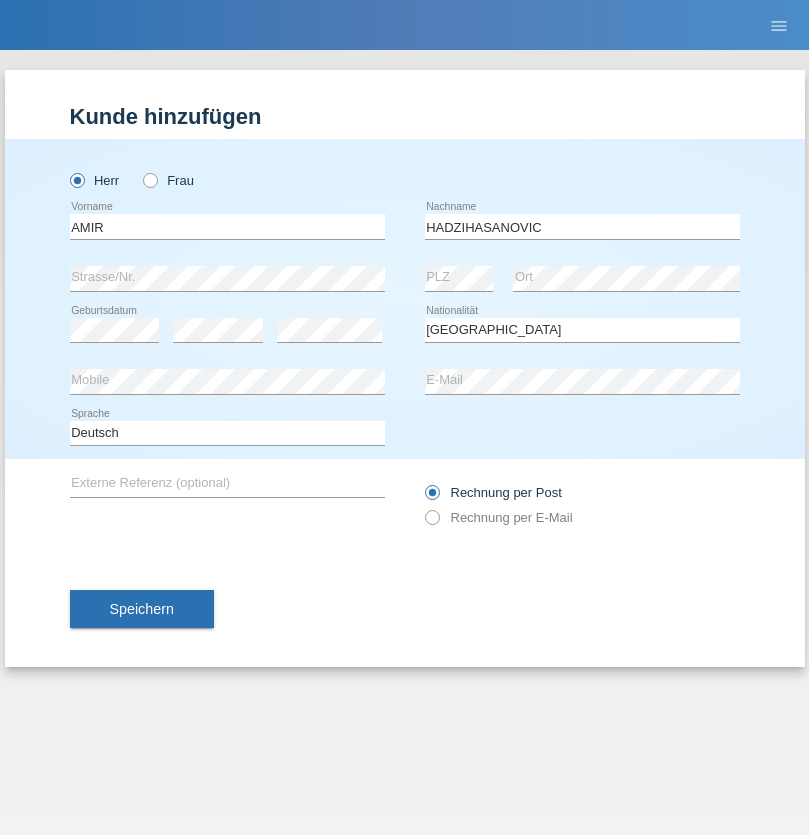 select on "C" 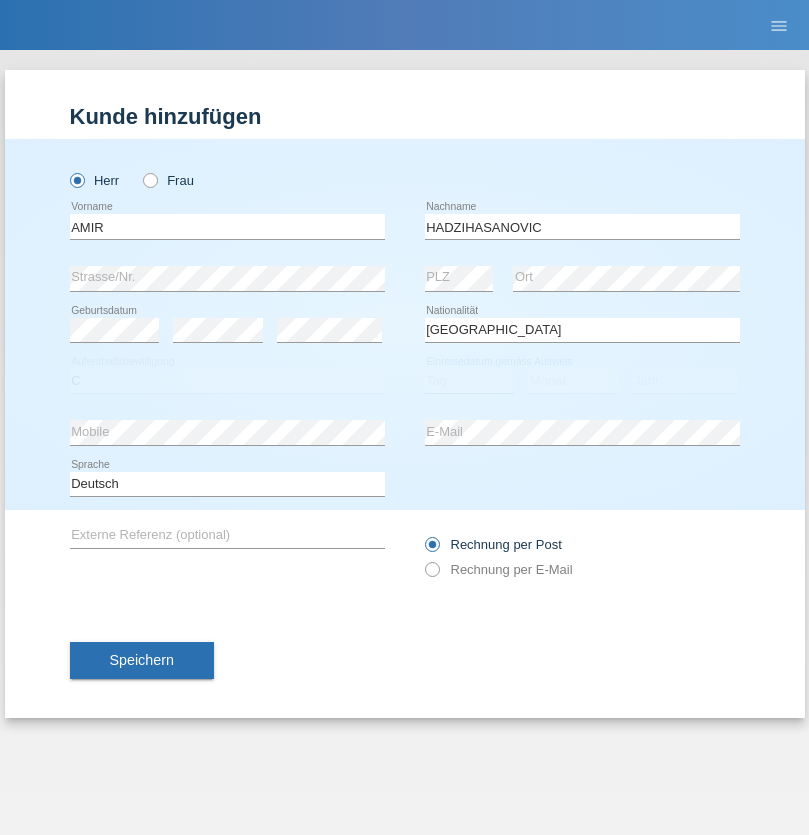 select on "01" 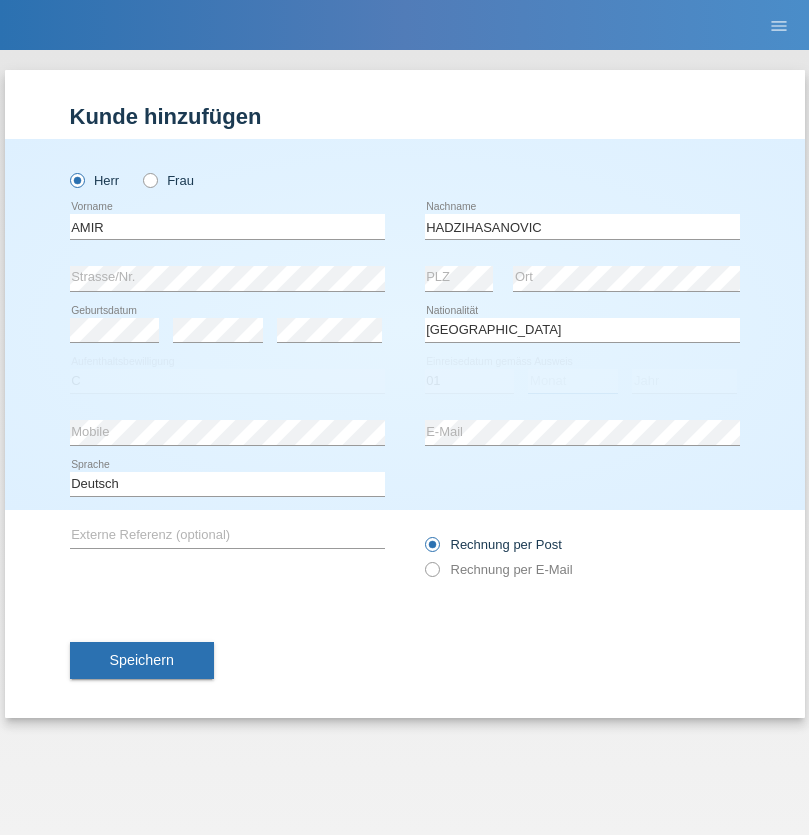 select on "08" 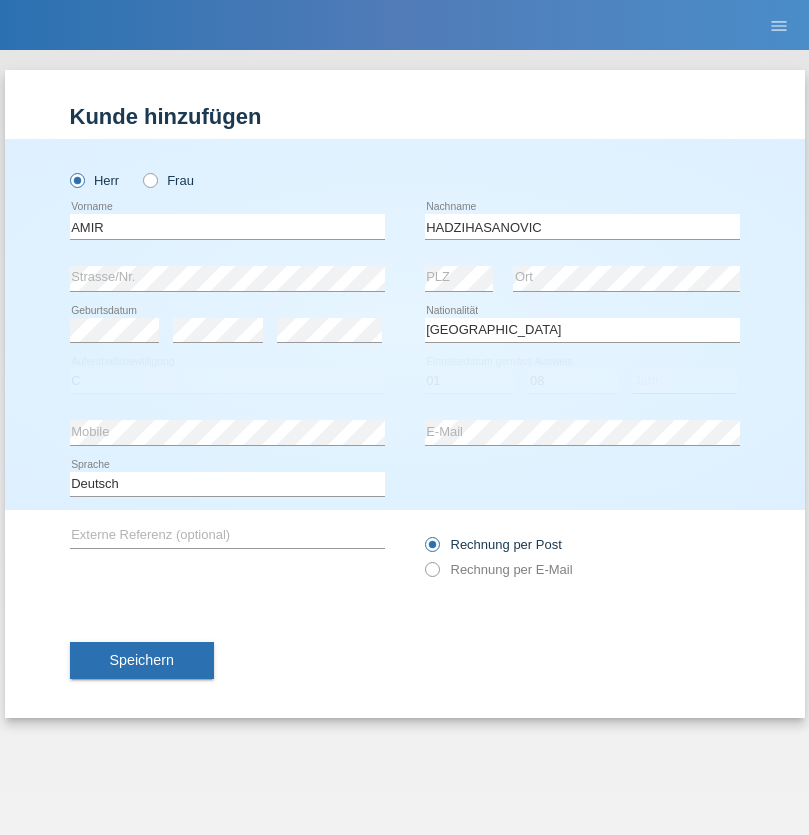 select on "2003" 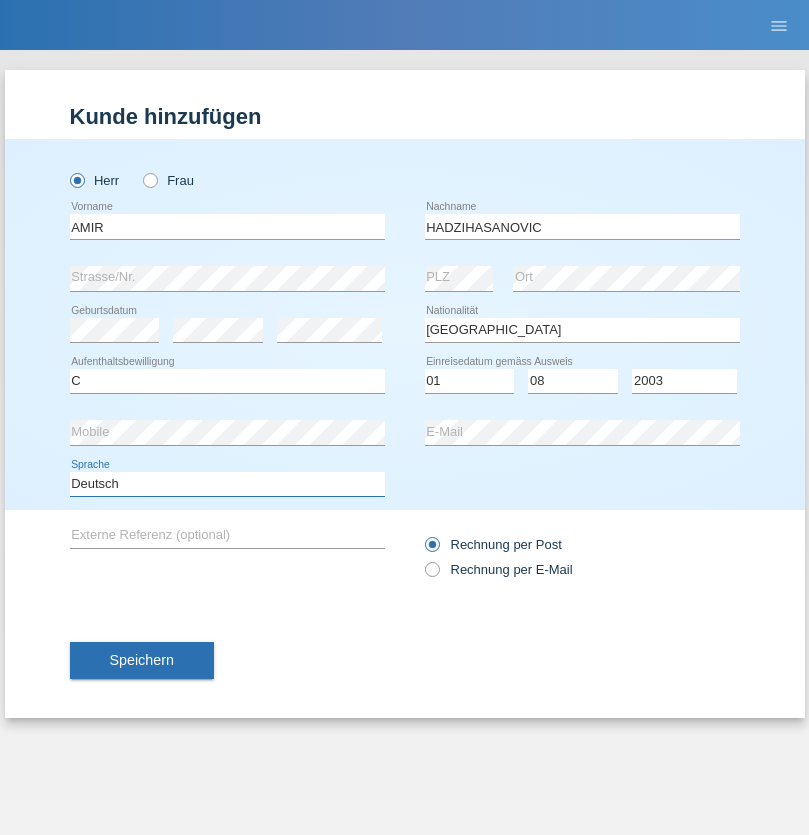 select on "en" 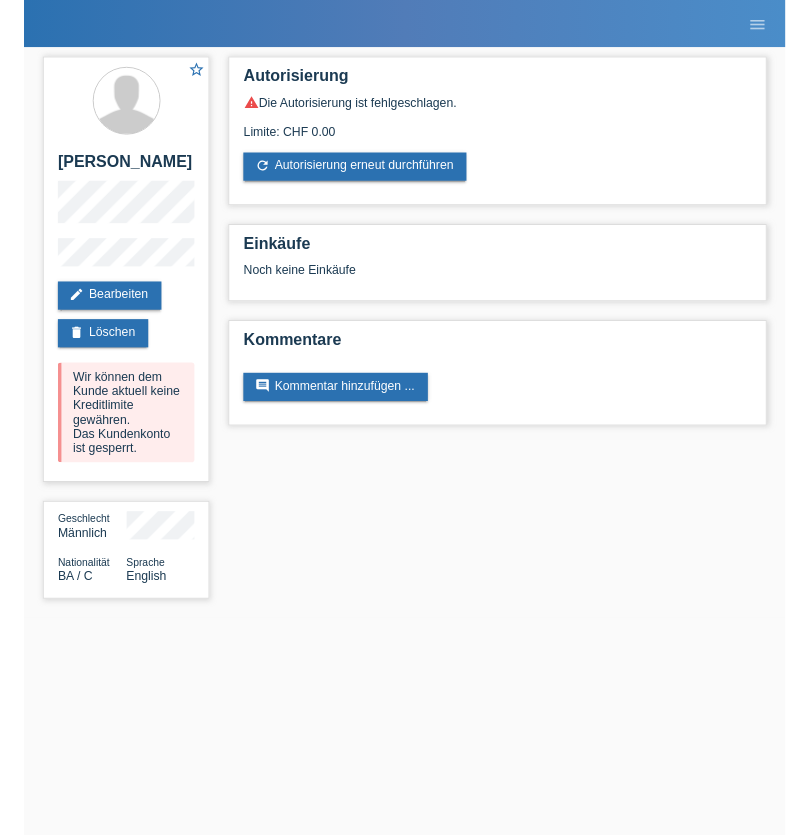 scroll, scrollTop: 0, scrollLeft: 0, axis: both 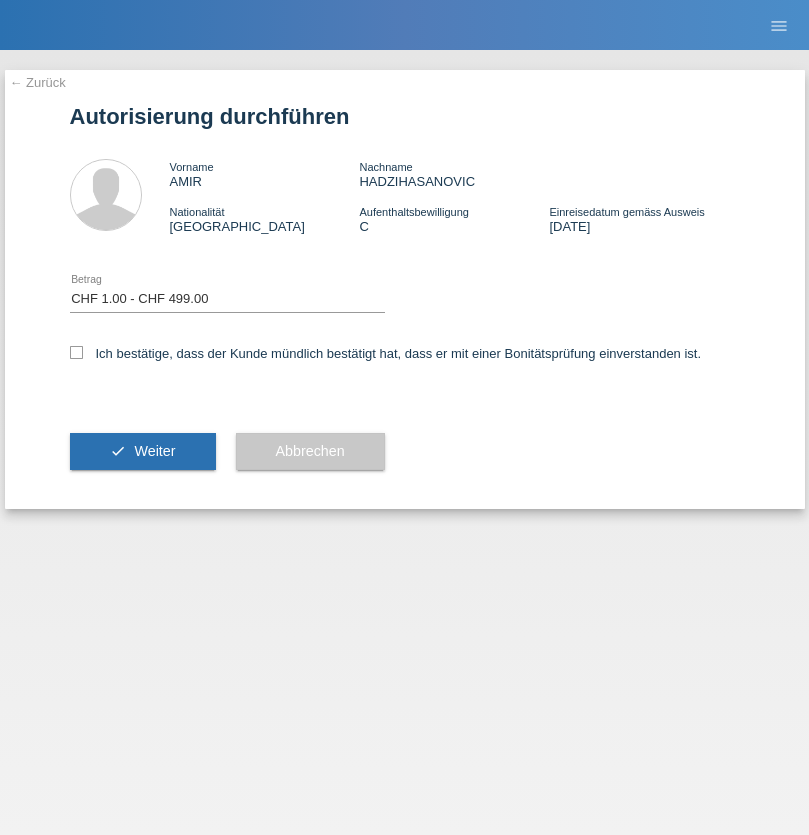 select on "1" 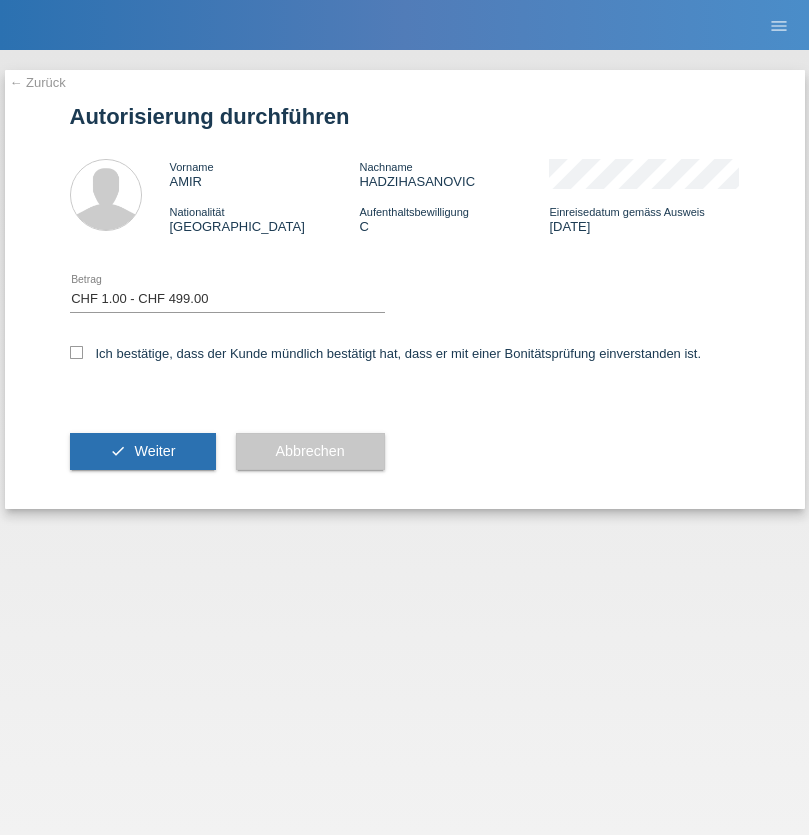checkbox on "true" 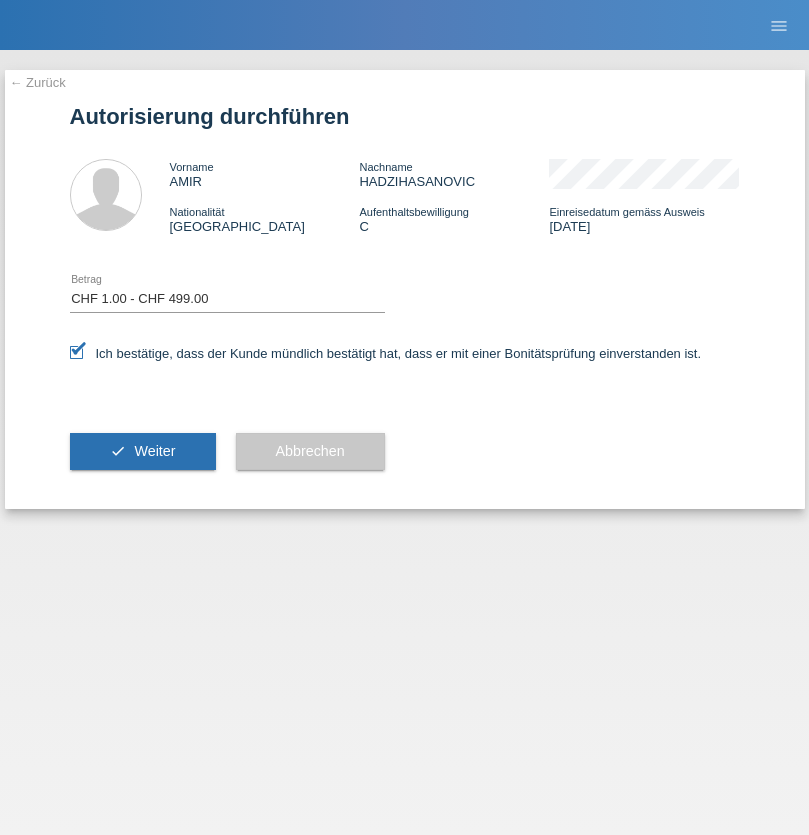 scroll, scrollTop: 0, scrollLeft: 0, axis: both 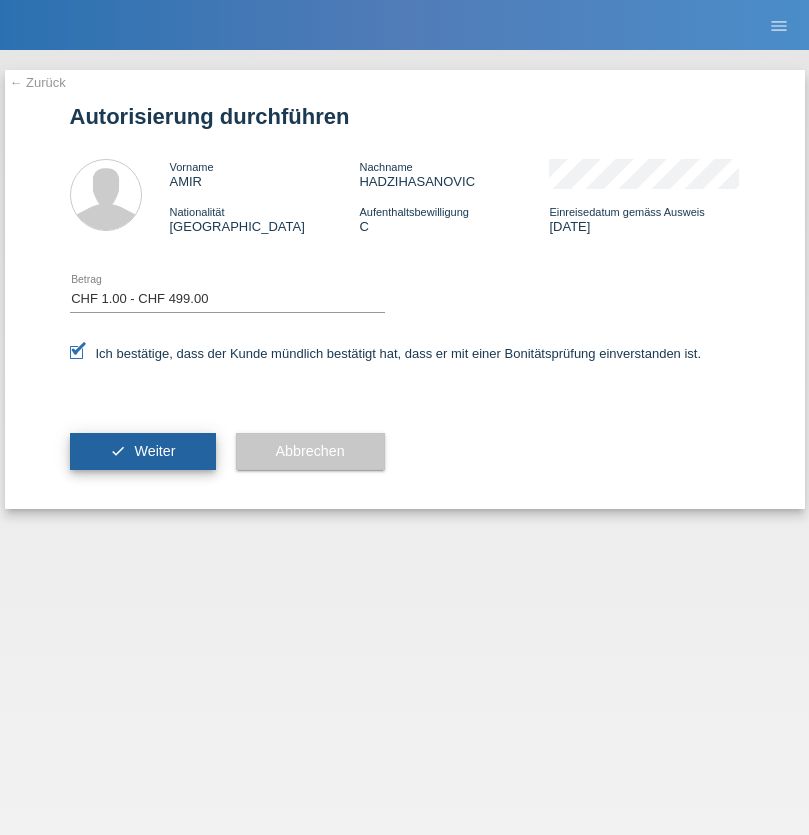 click on "Weiter" at bounding box center (154, 451) 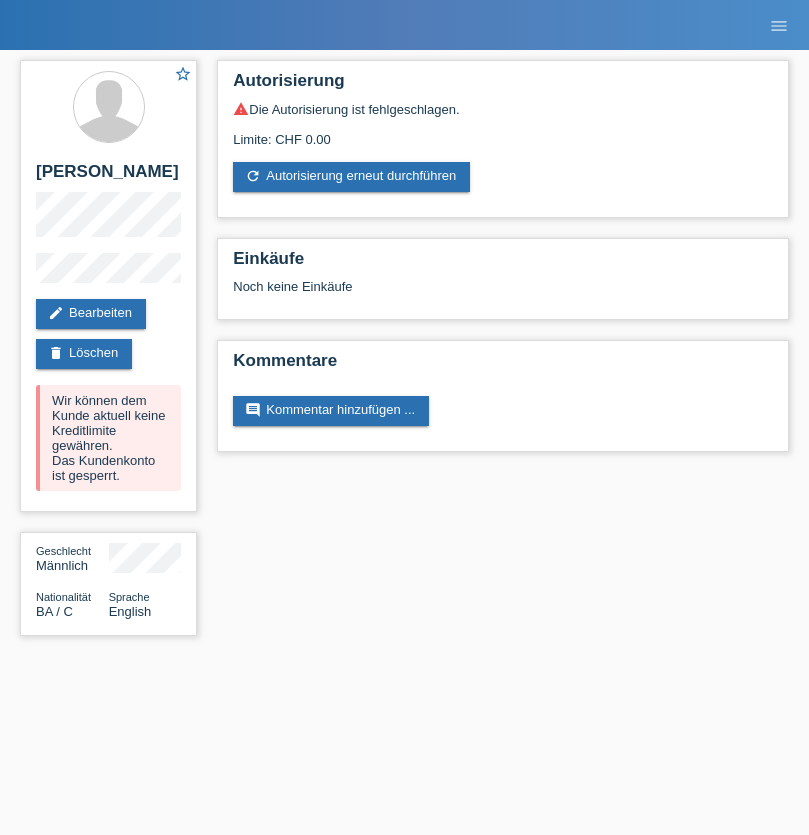 scroll, scrollTop: 0, scrollLeft: 0, axis: both 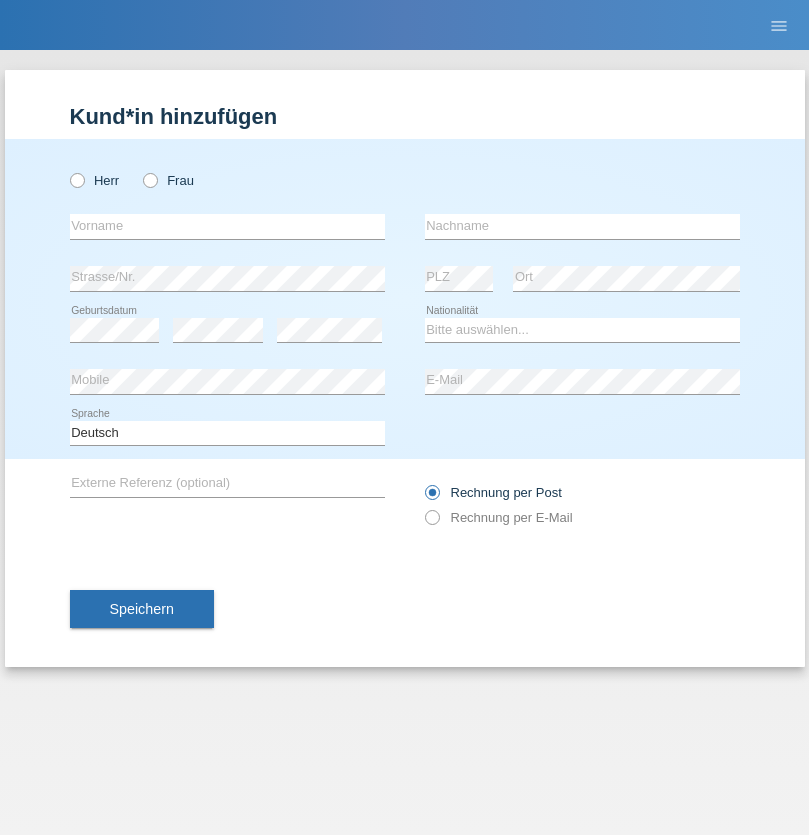 radio on "true" 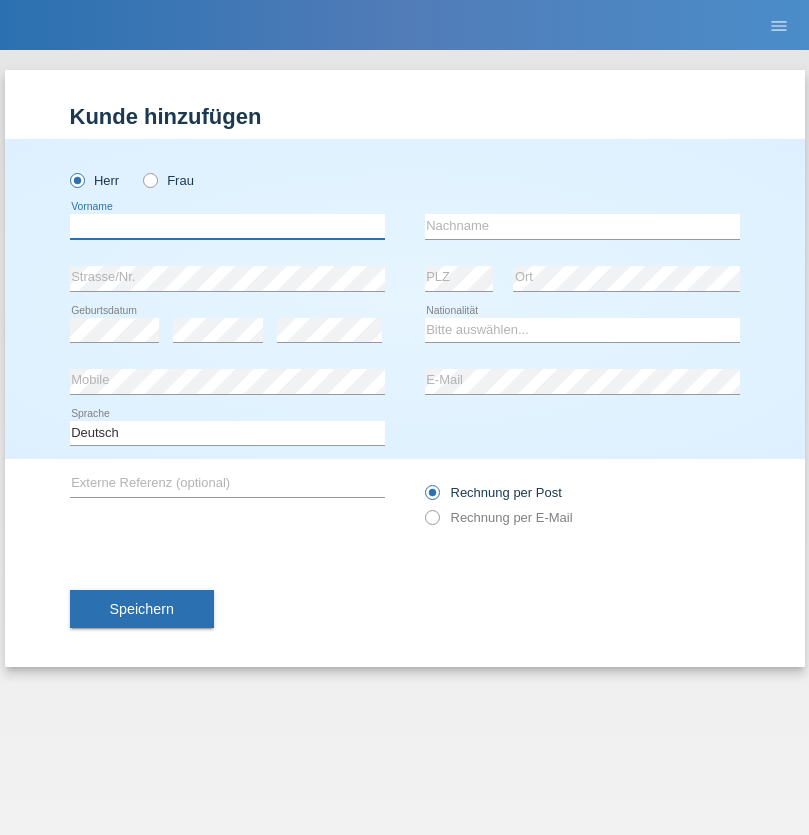click at bounding box center (227, 226) 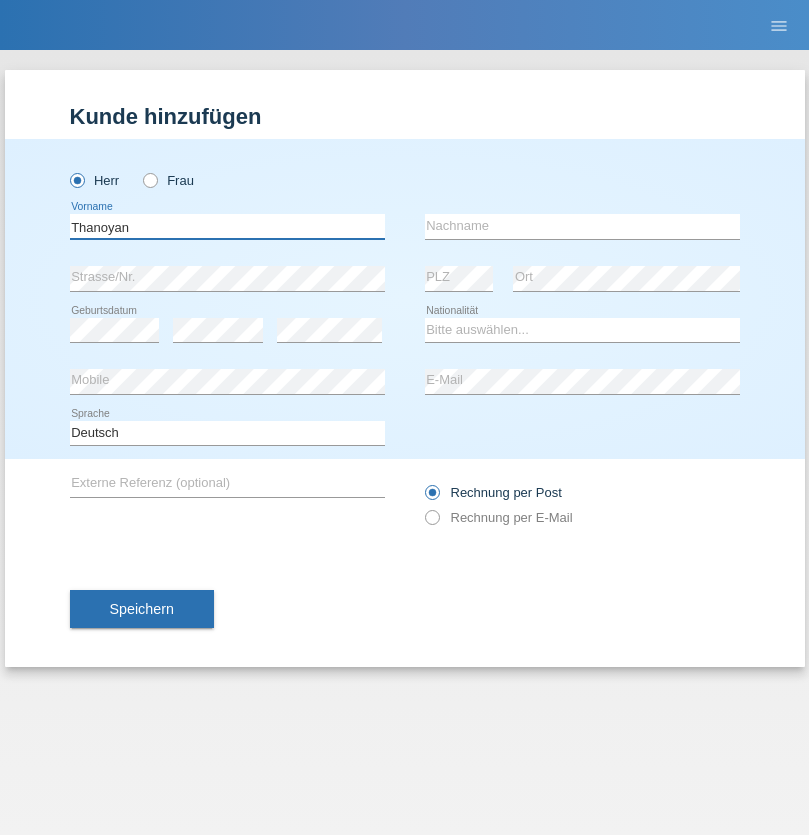 type on "Thanoyan" 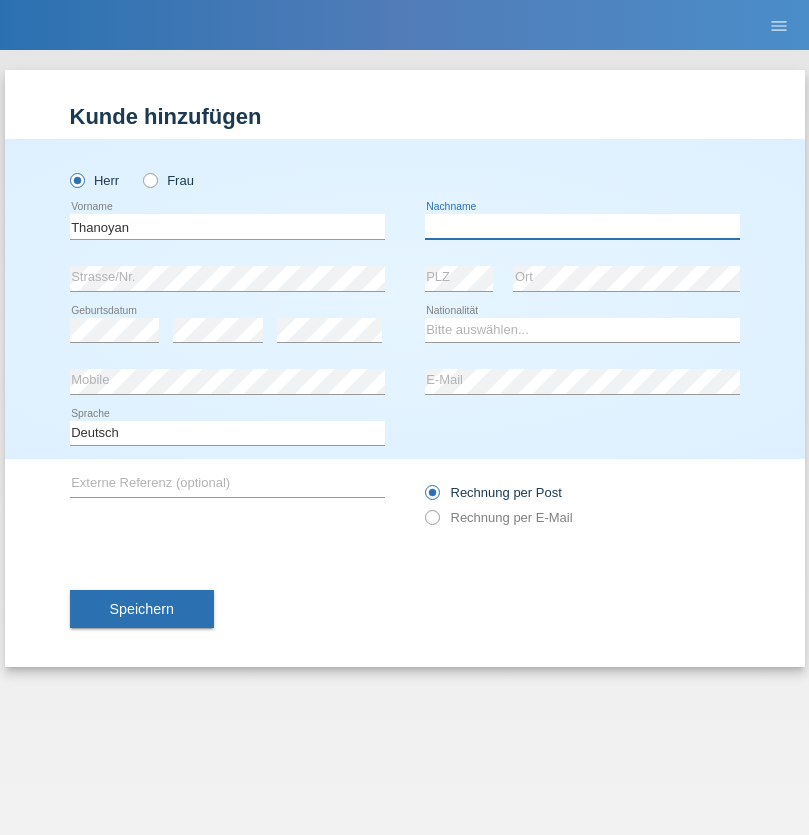 click at bounding box center (582, 226) 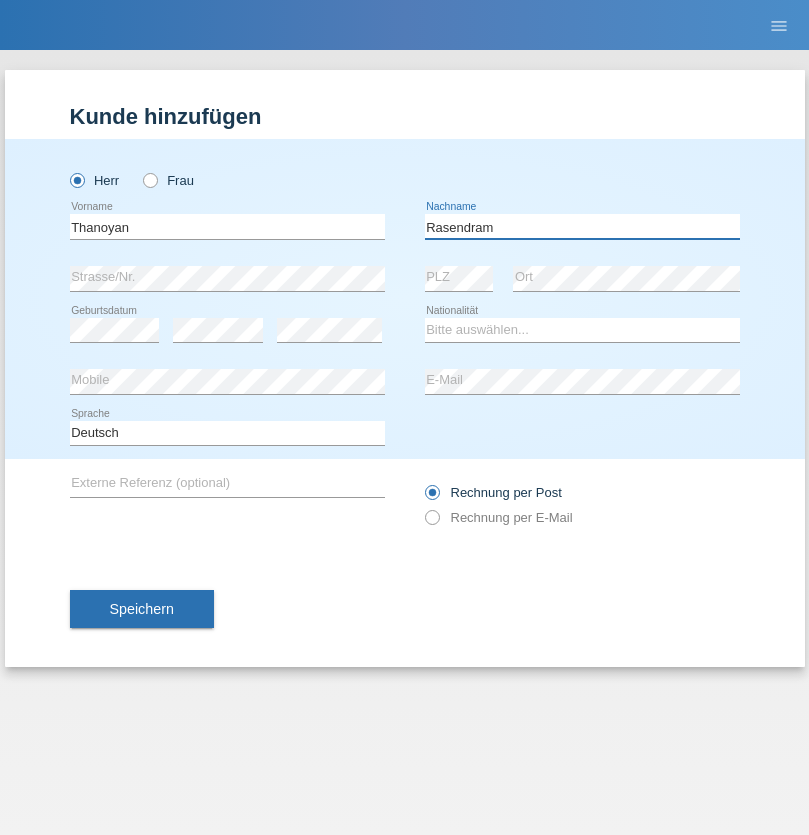 type on "Rasendram" 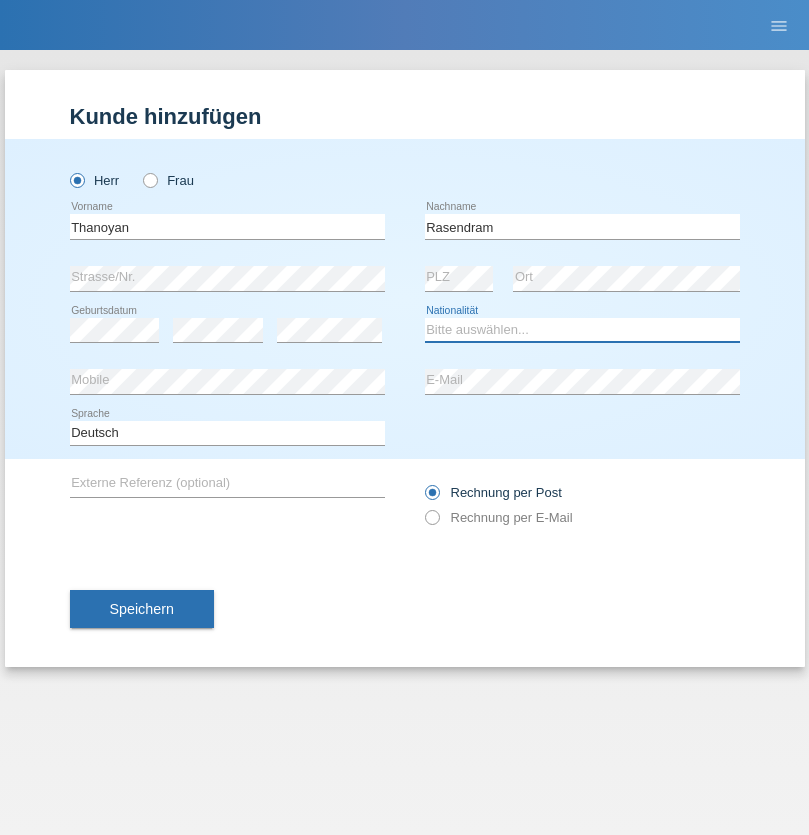 select on "LK" 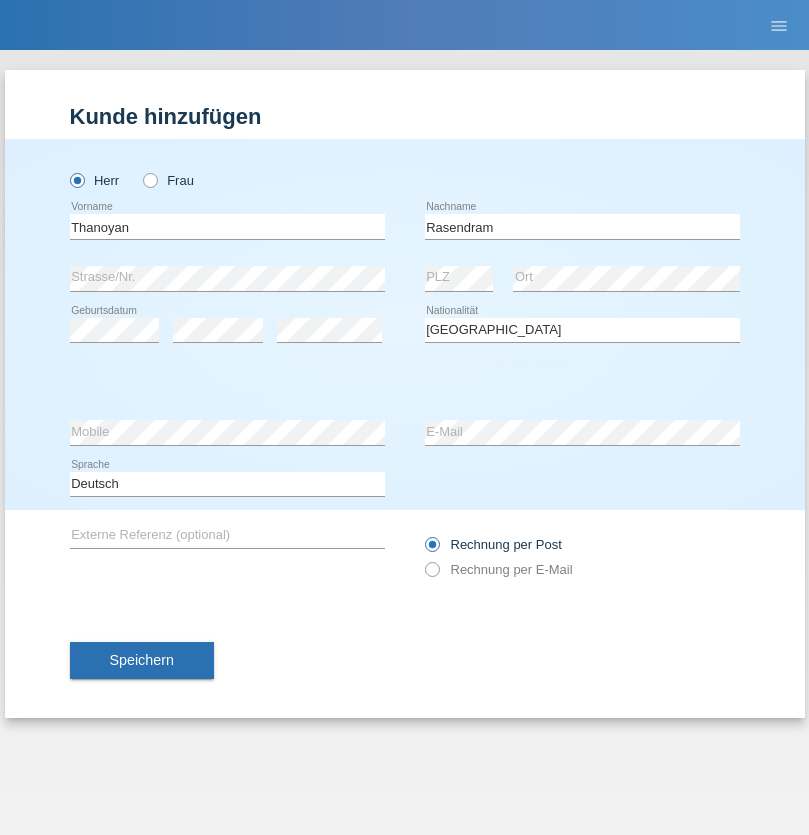 select on "C" 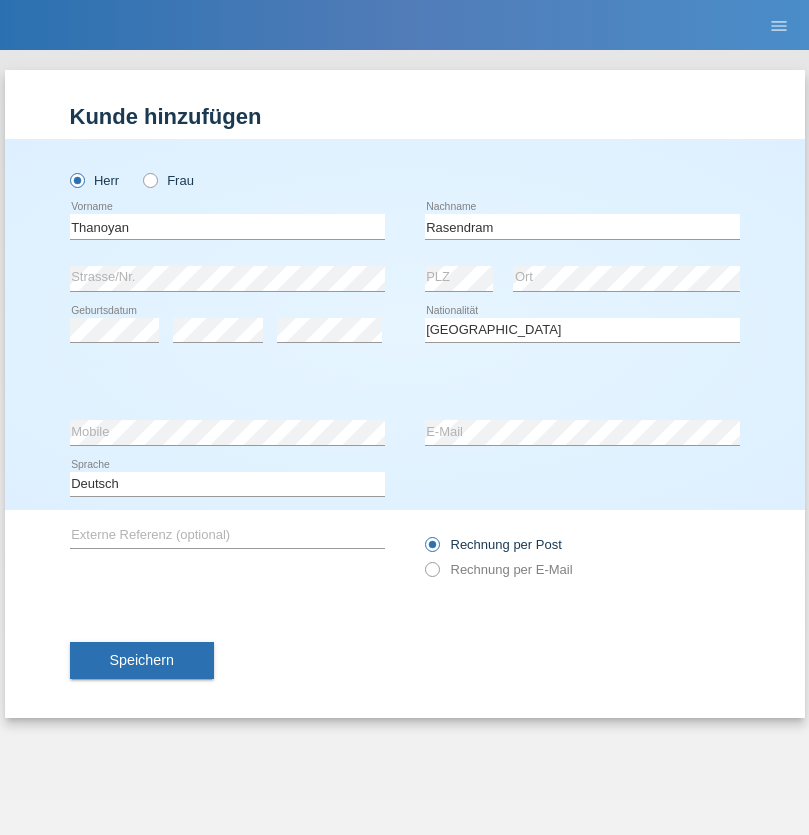 select on "23" 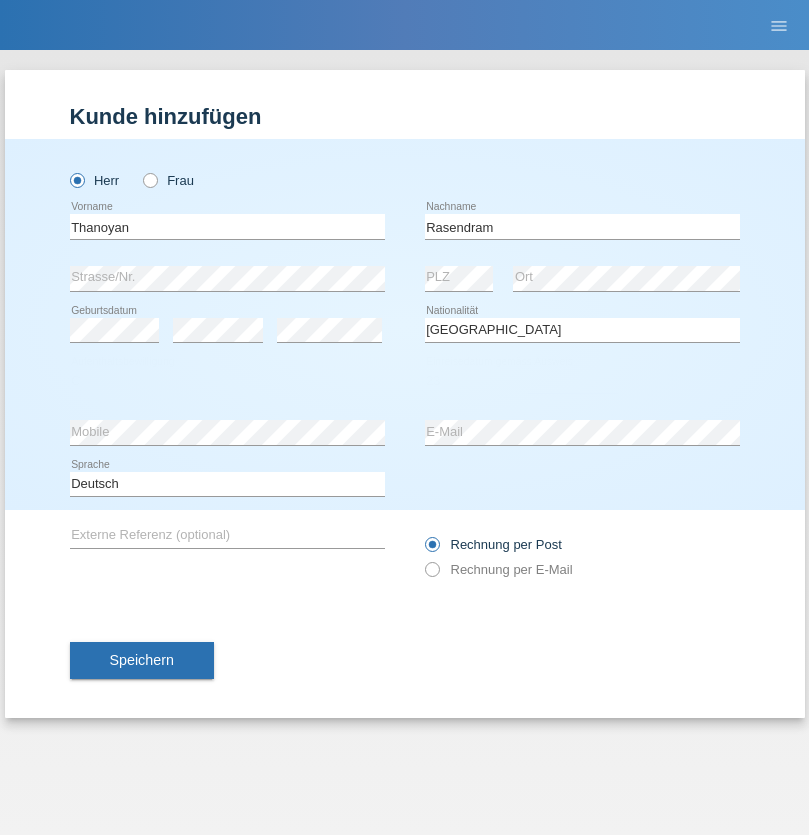 select on "02" 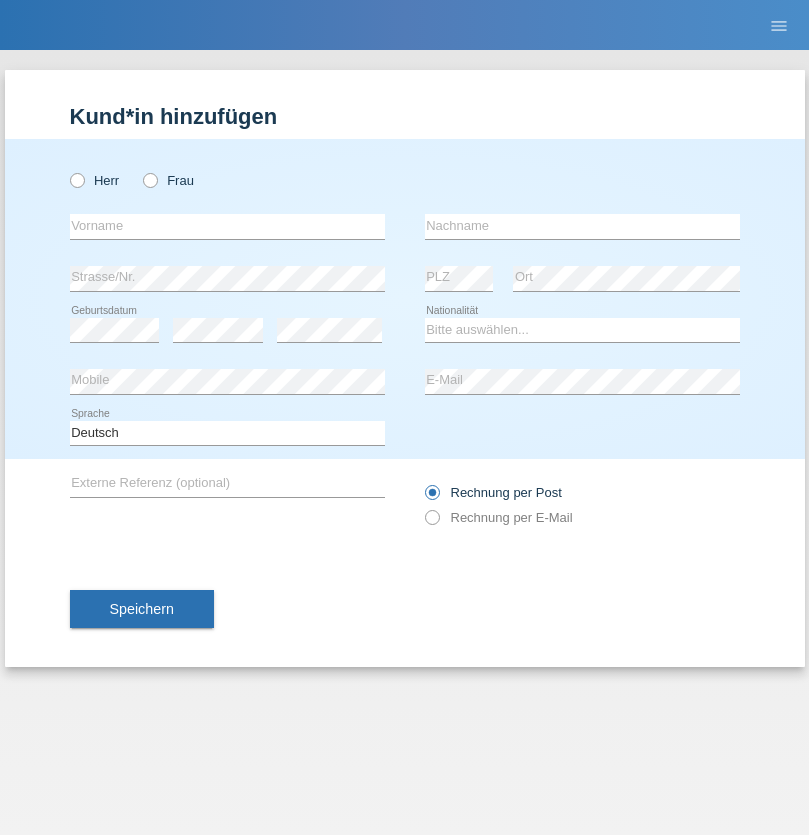 scroll, scrollTop: 0, scrollLeft: 0, axis: both 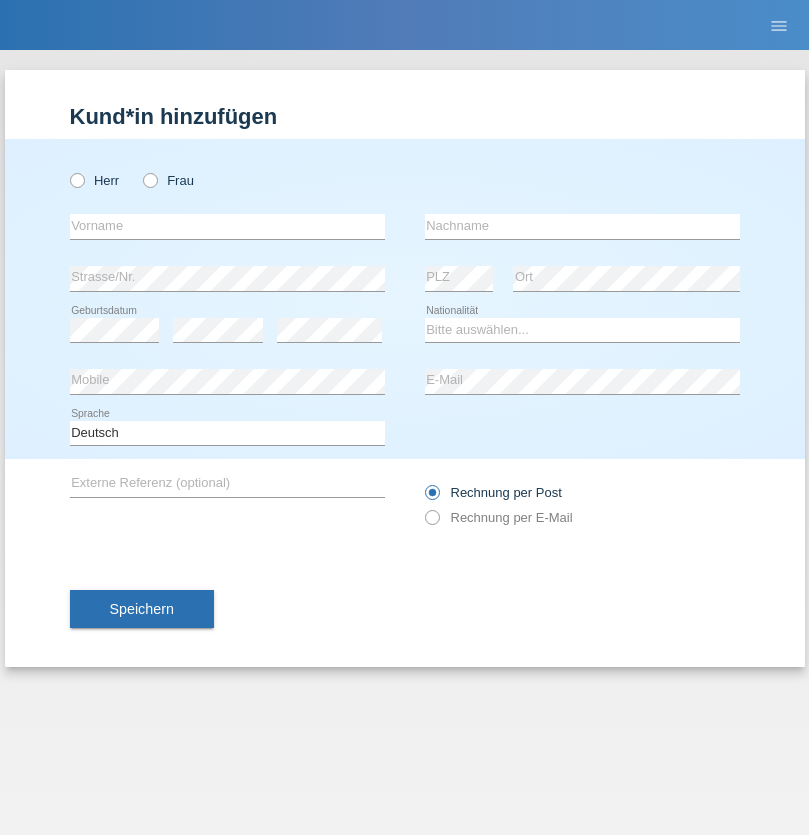 radio on "true" 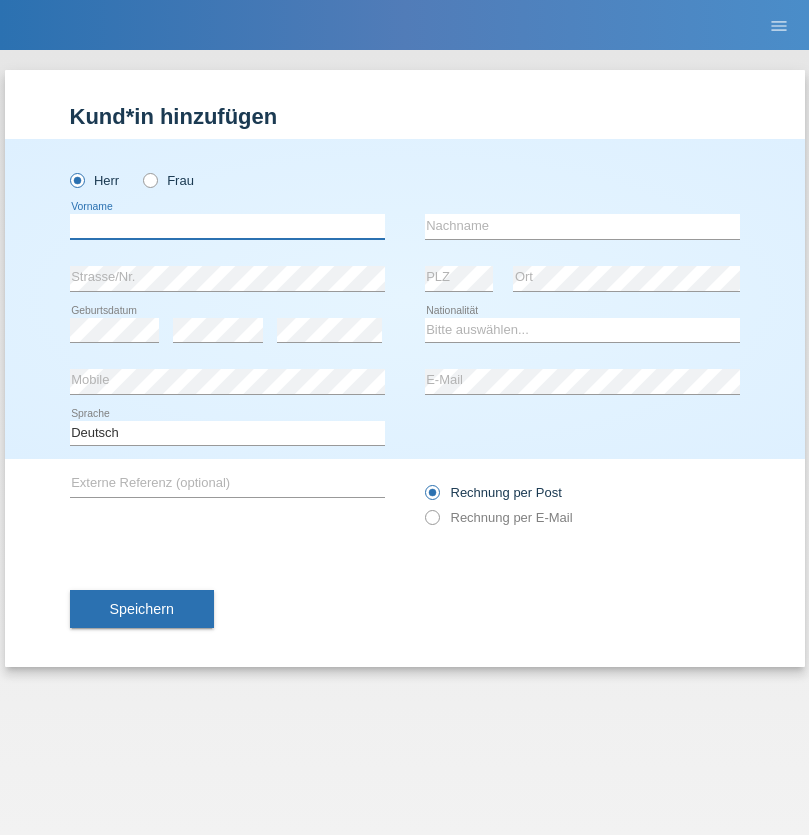 click at bounding box center [227, 226] 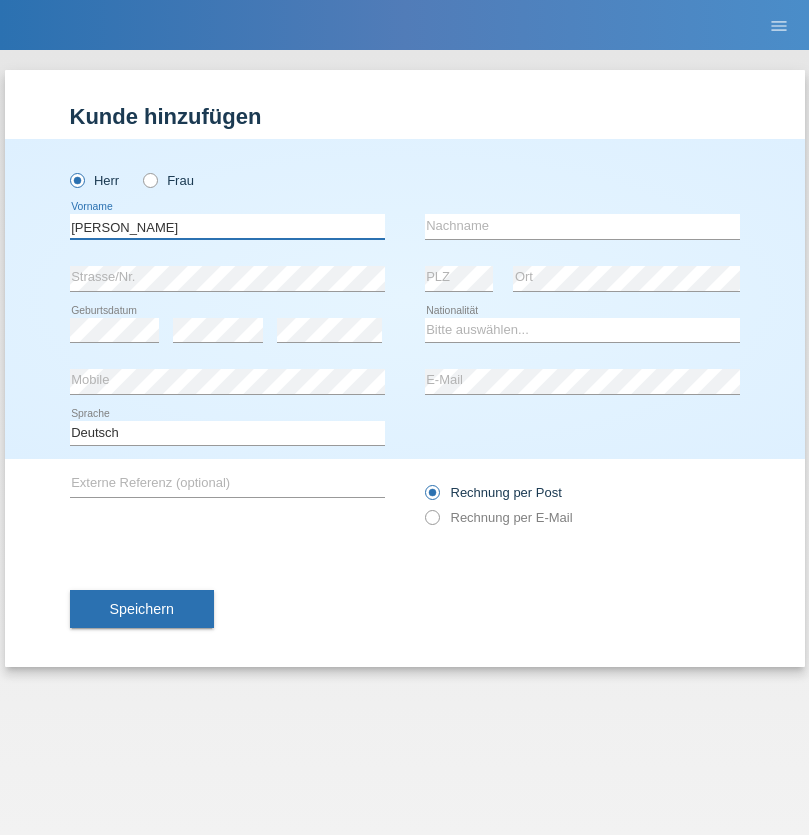 type on "[PERSON_NAME]" 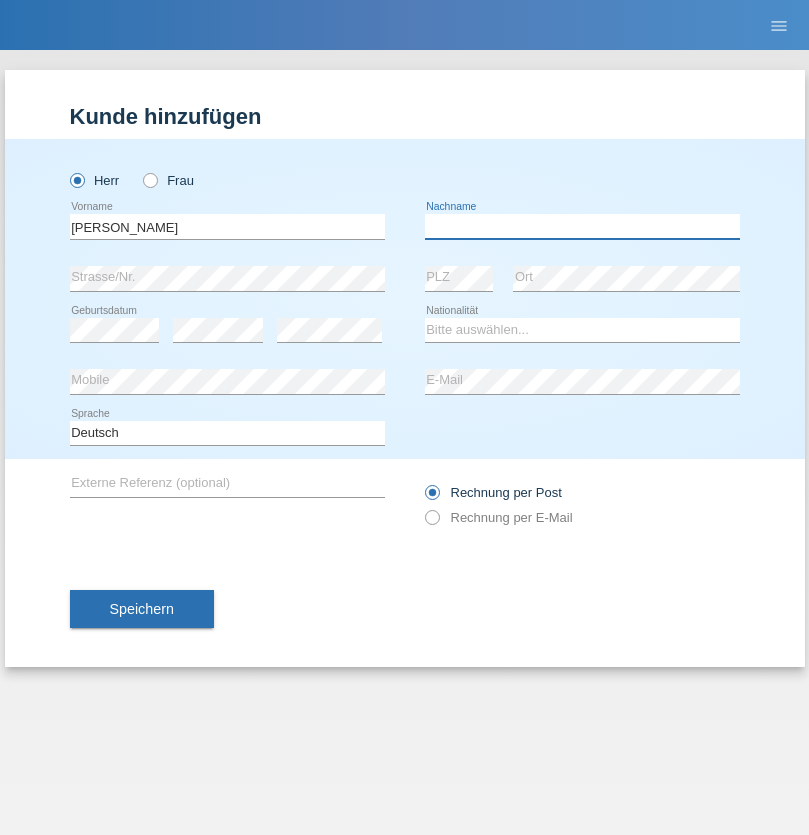 click at bounding box center [582, 226] 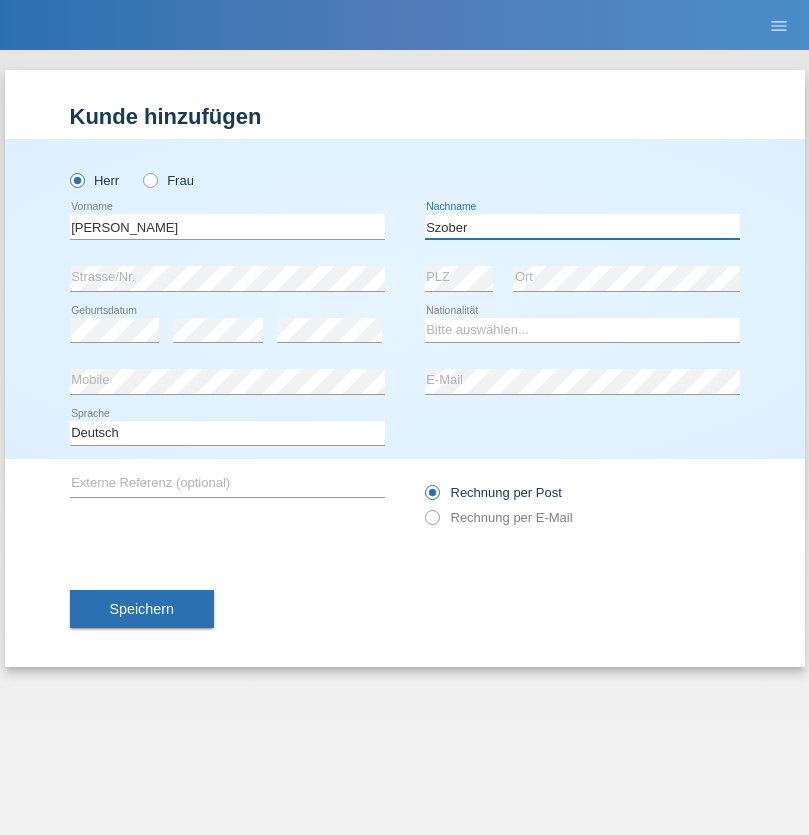 type on "Szober" 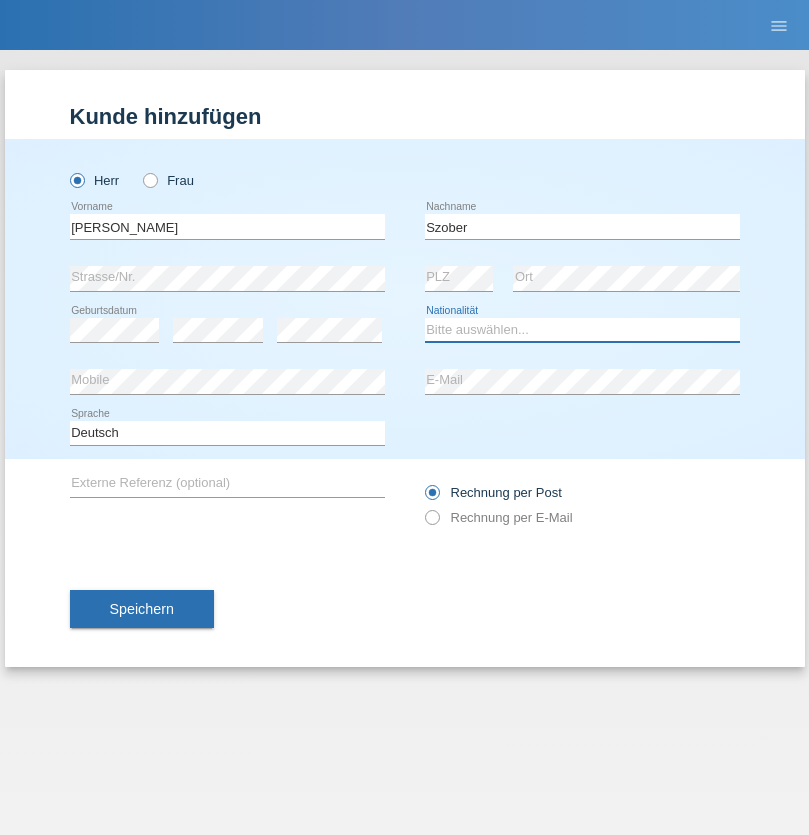 select on "PL" 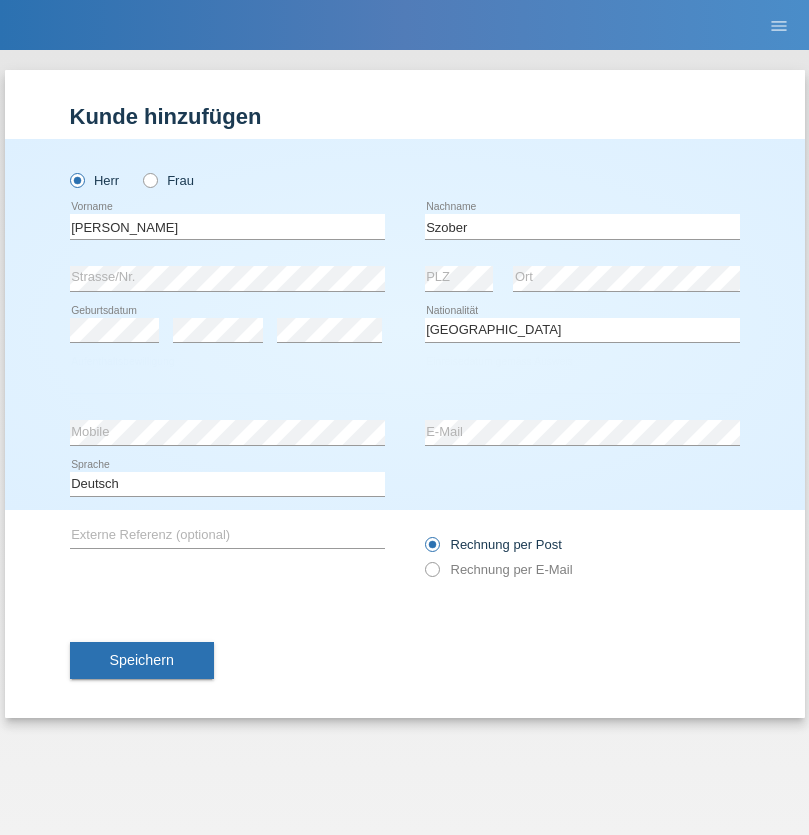 select on "C" 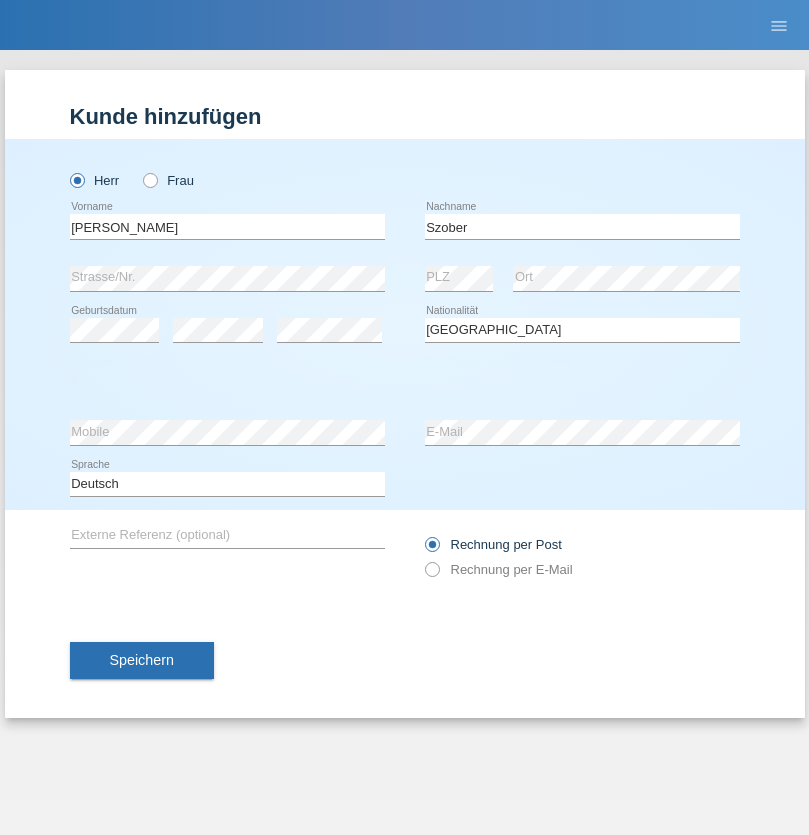 select on "01" 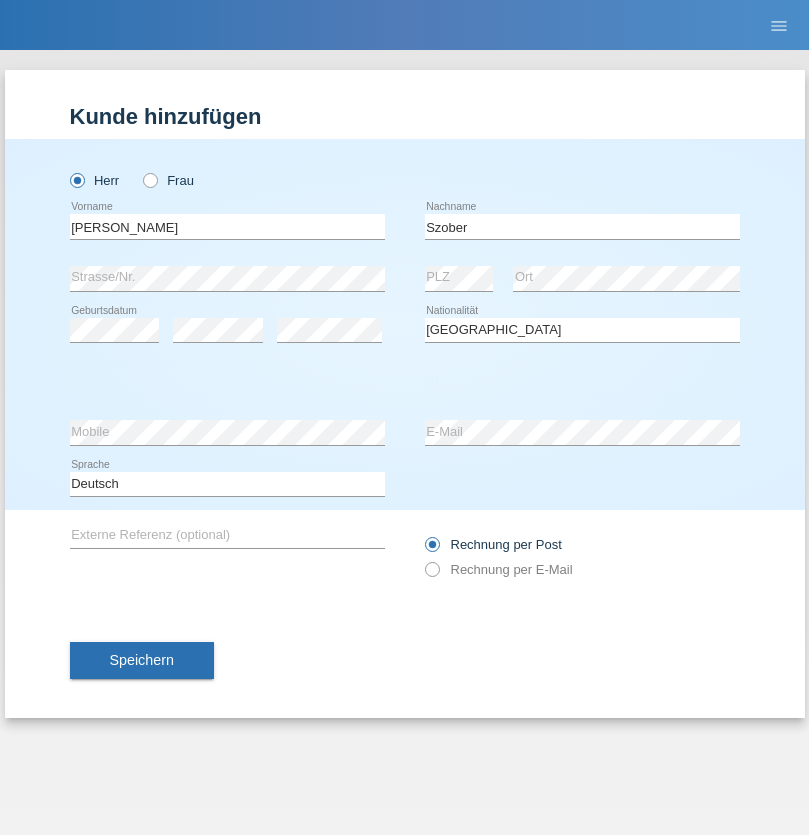 select on "05" 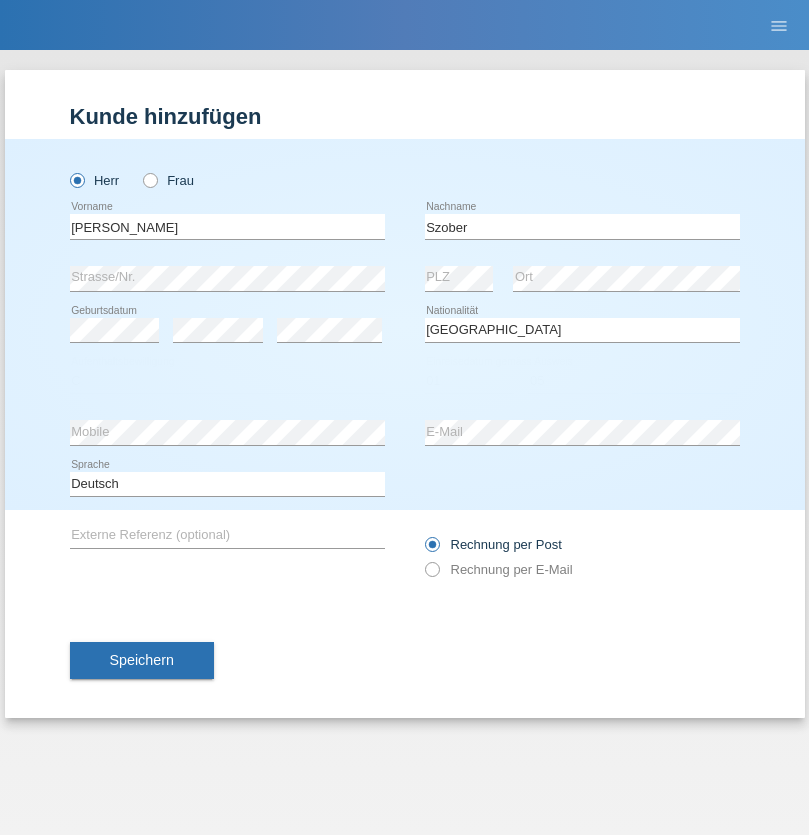 select on "2021" 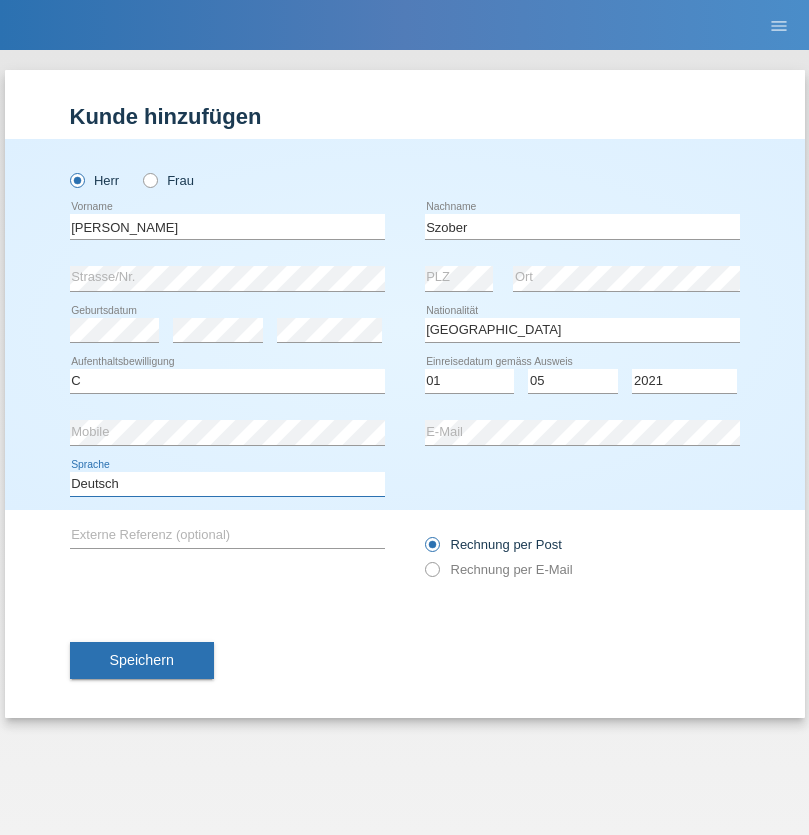 select on "en" 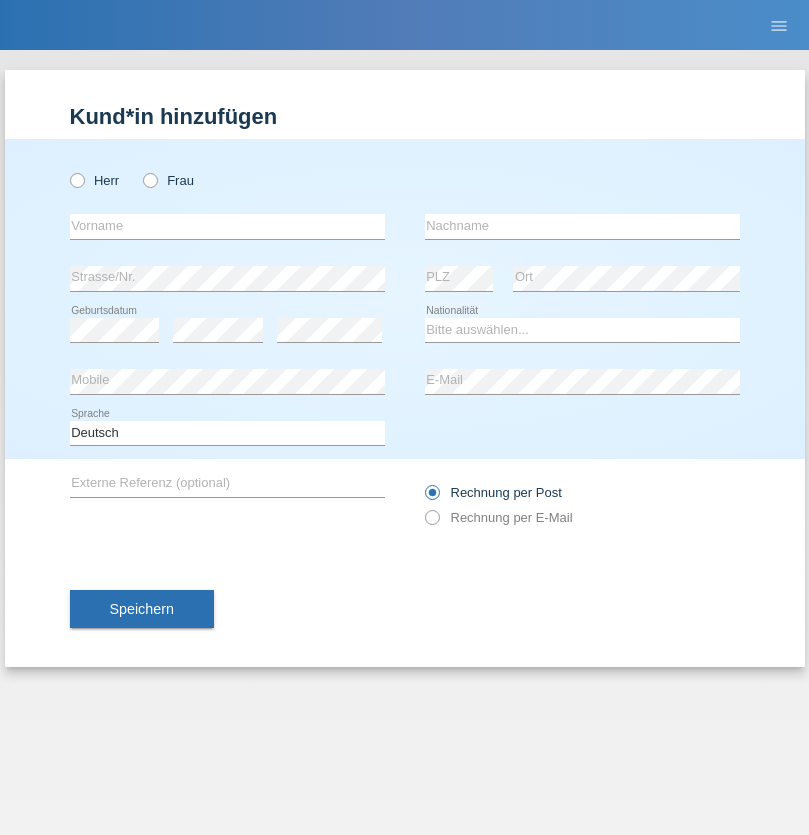 scroll, scrollTop: 0, scrollLeft: 0, axis: both 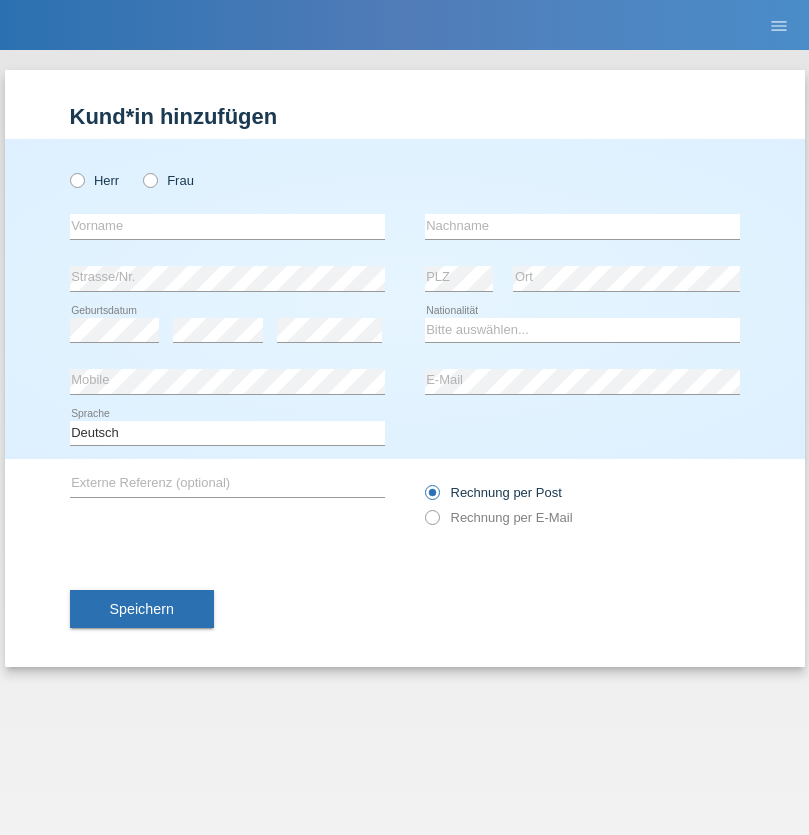 radio on "true" 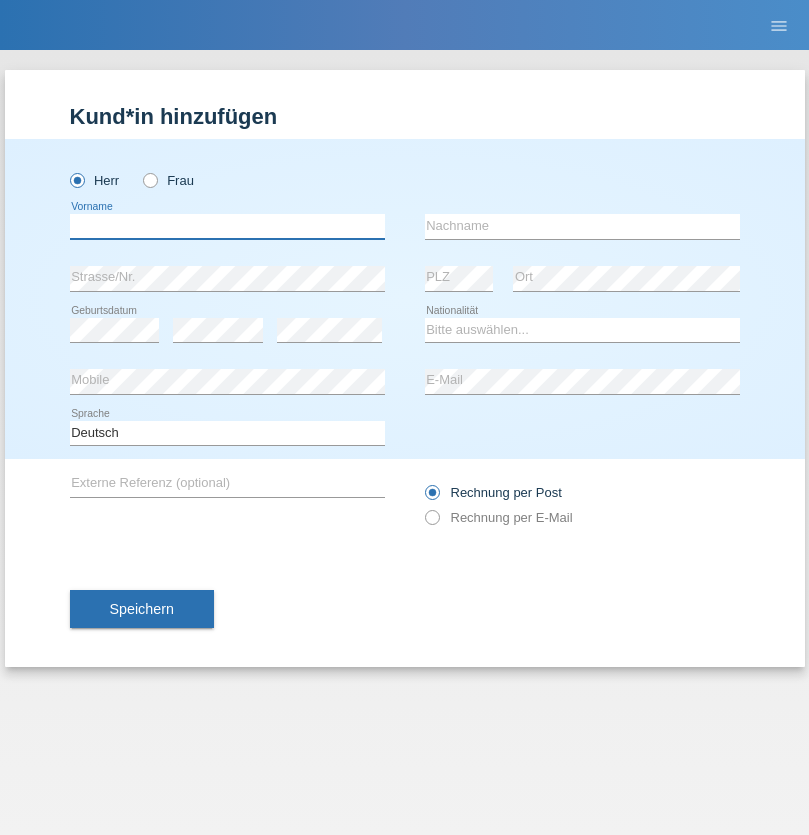 click at bounding box center [227, 226] 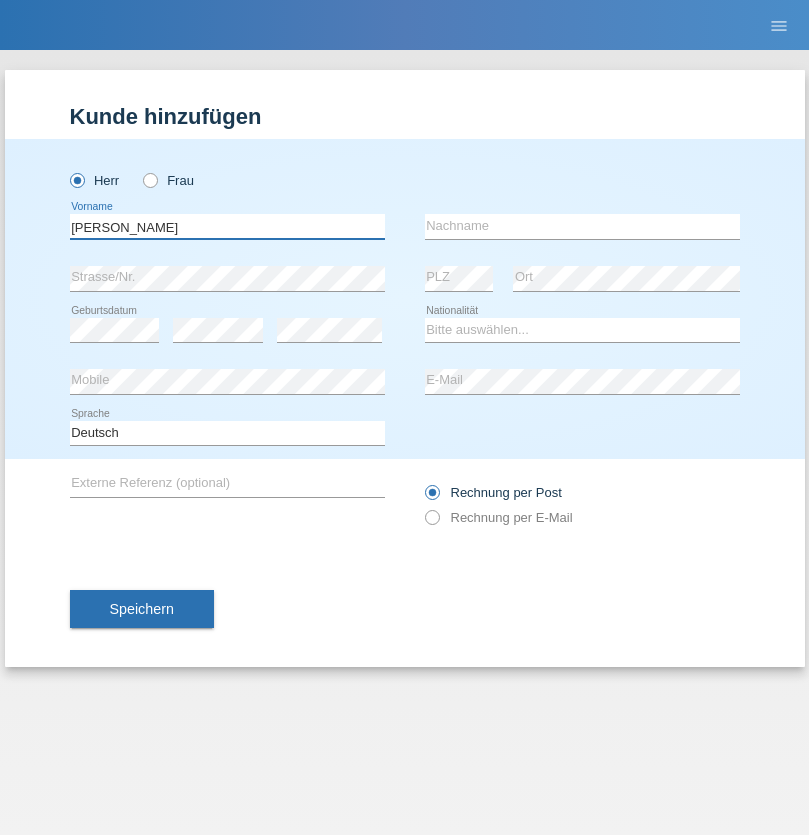 type on "[PERSON_NAME]" 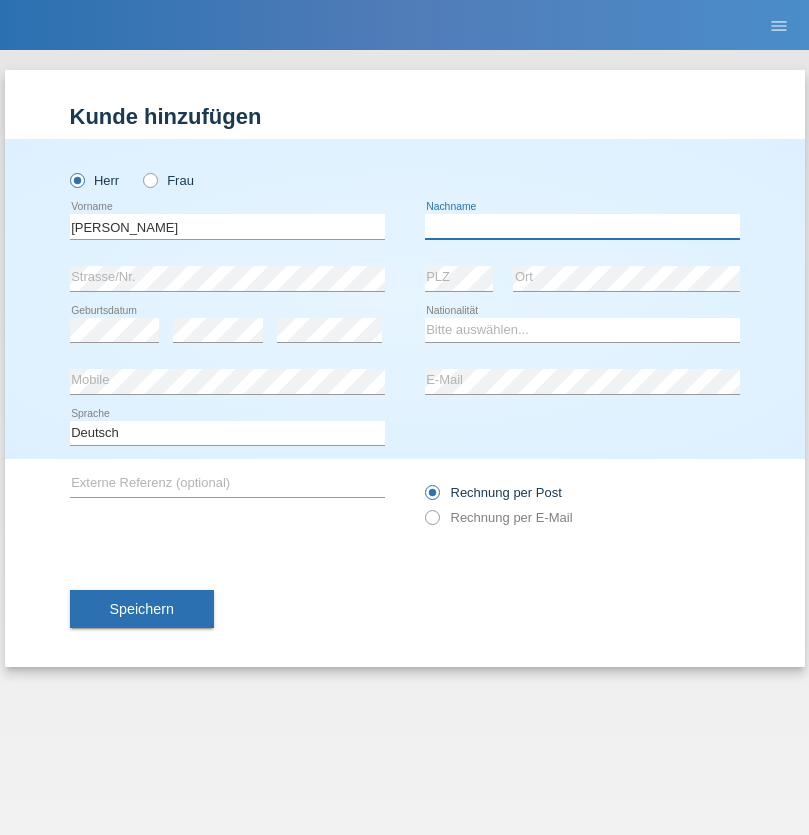 click at bounding box center [582, 226] 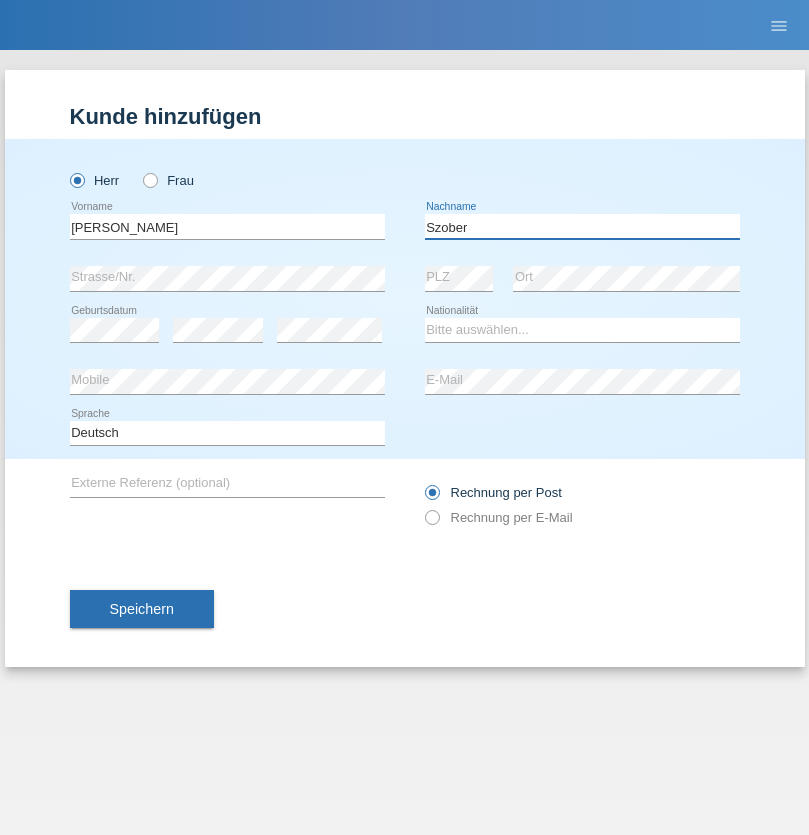 type on "Szober" 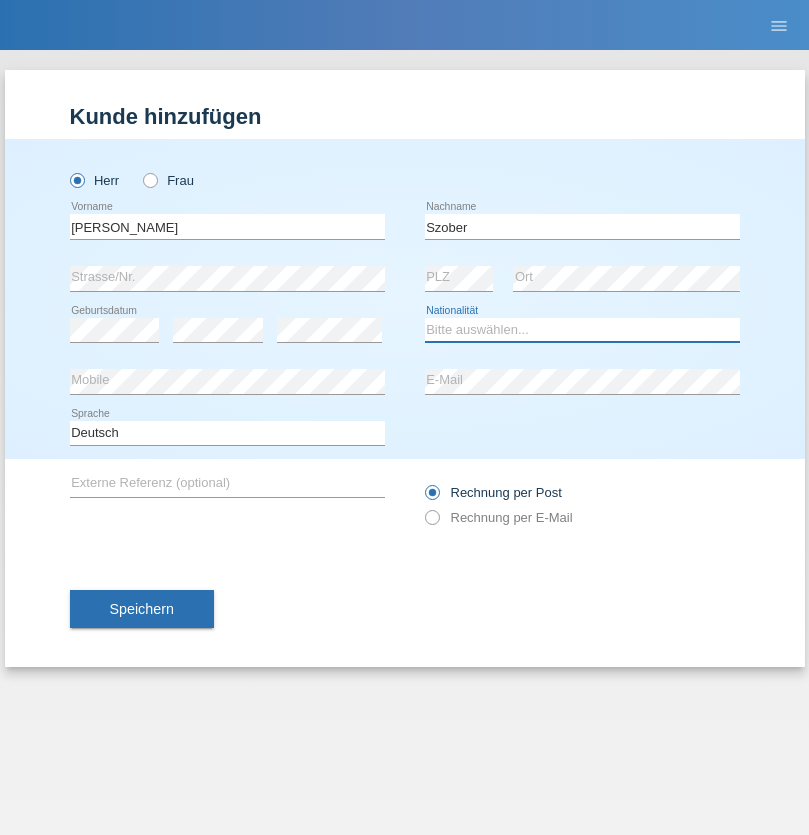 select on "PL" 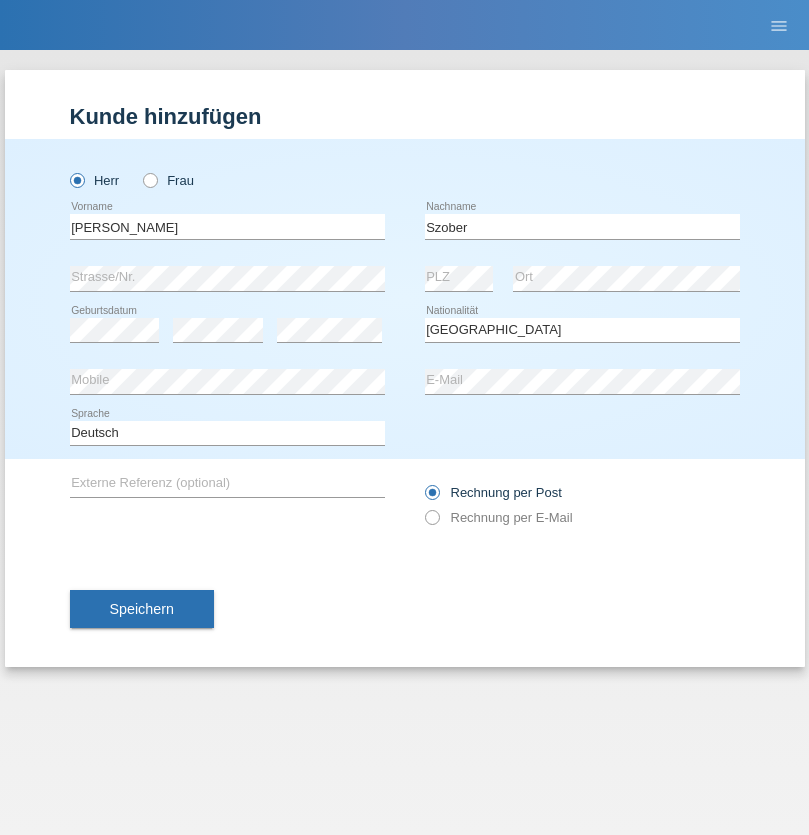 select on "C" 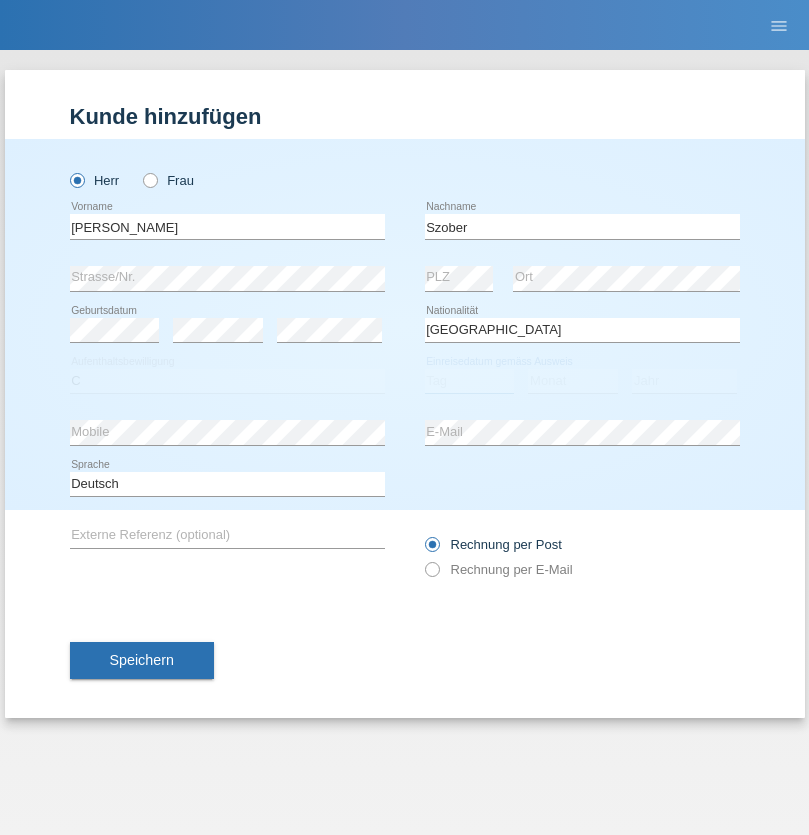 select on "01" 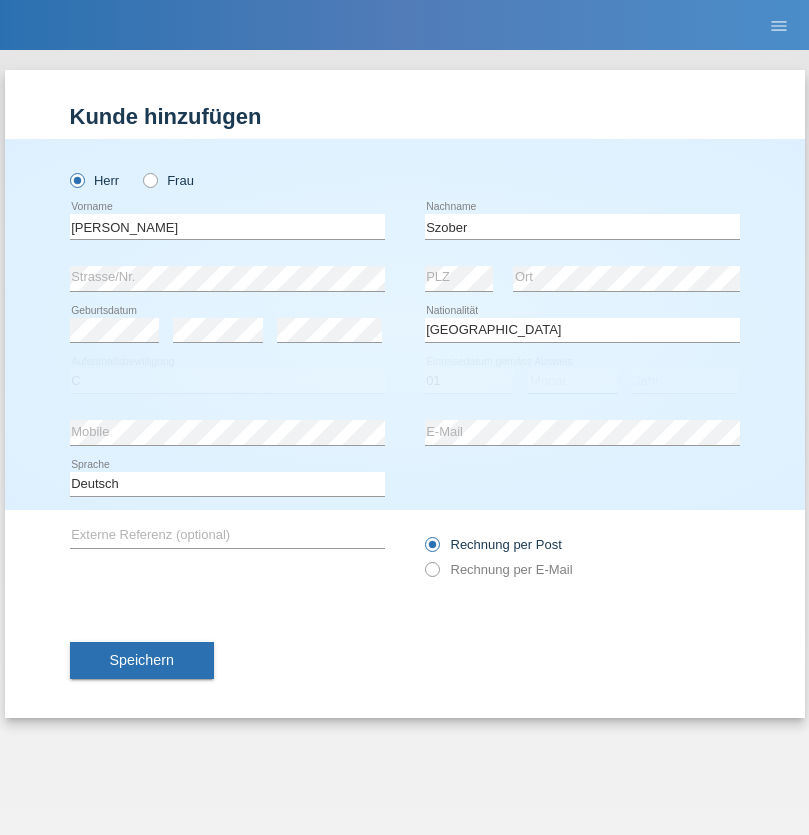 select on "05" 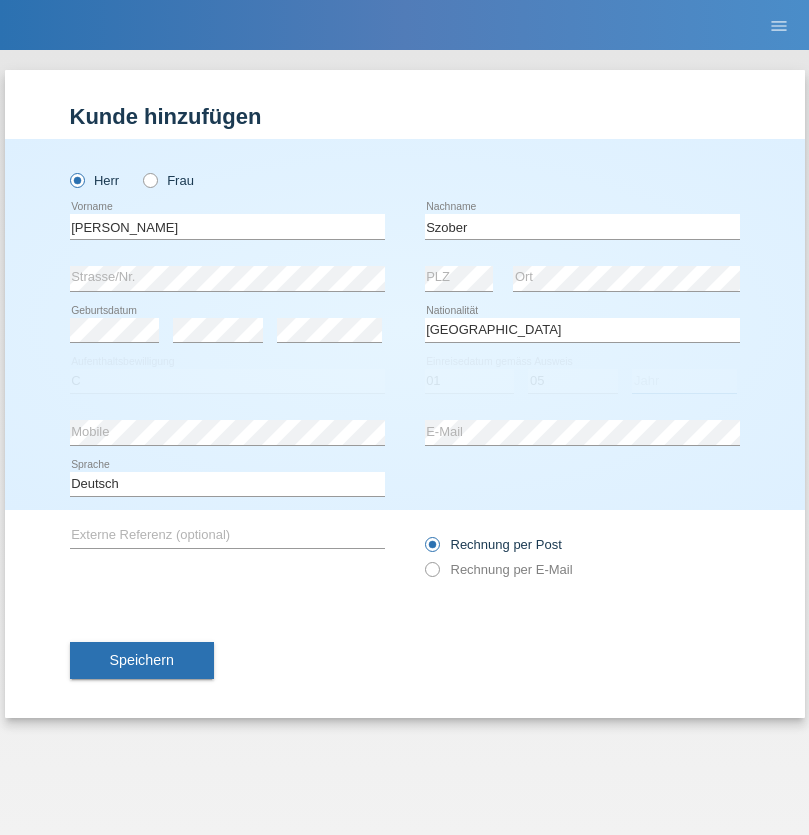 select on "2021" 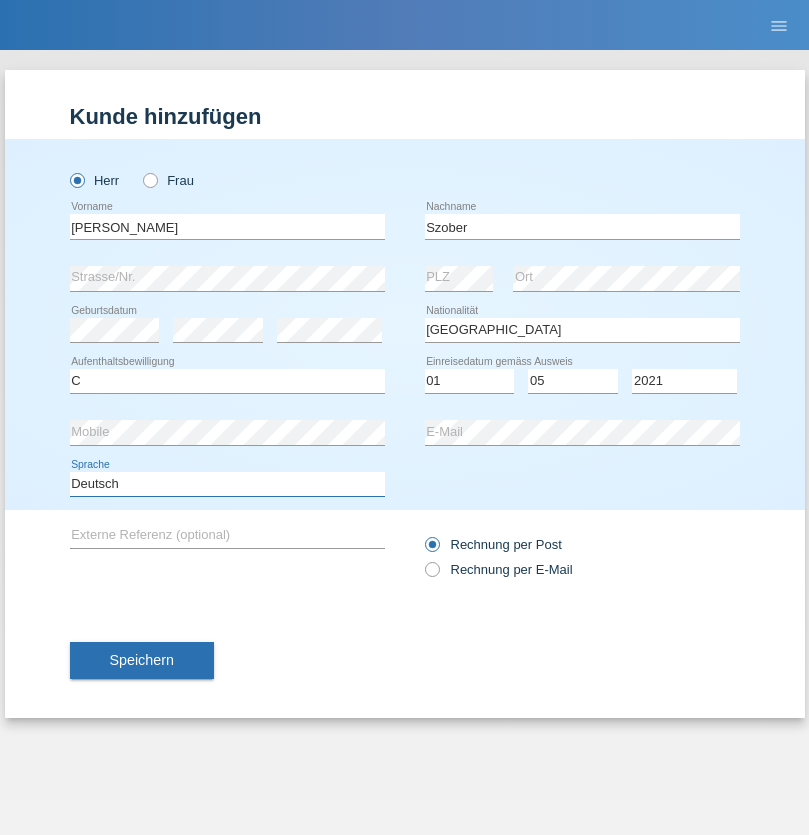 select on "en" 